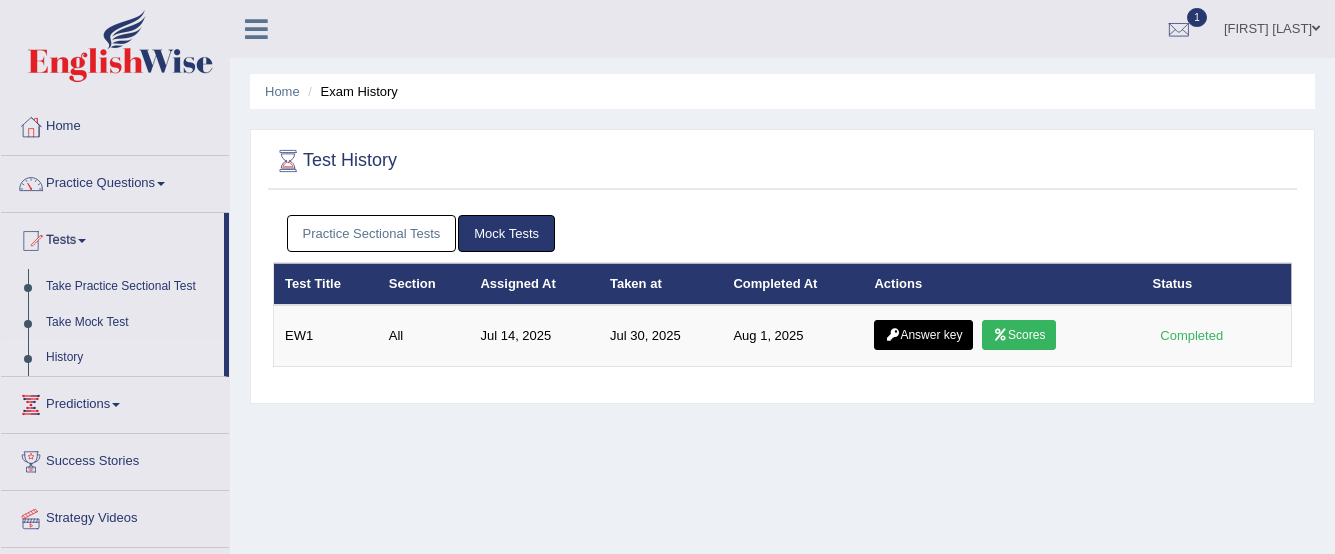 scroll, scrollTop: 0, scrollLeft: 0, axis: both 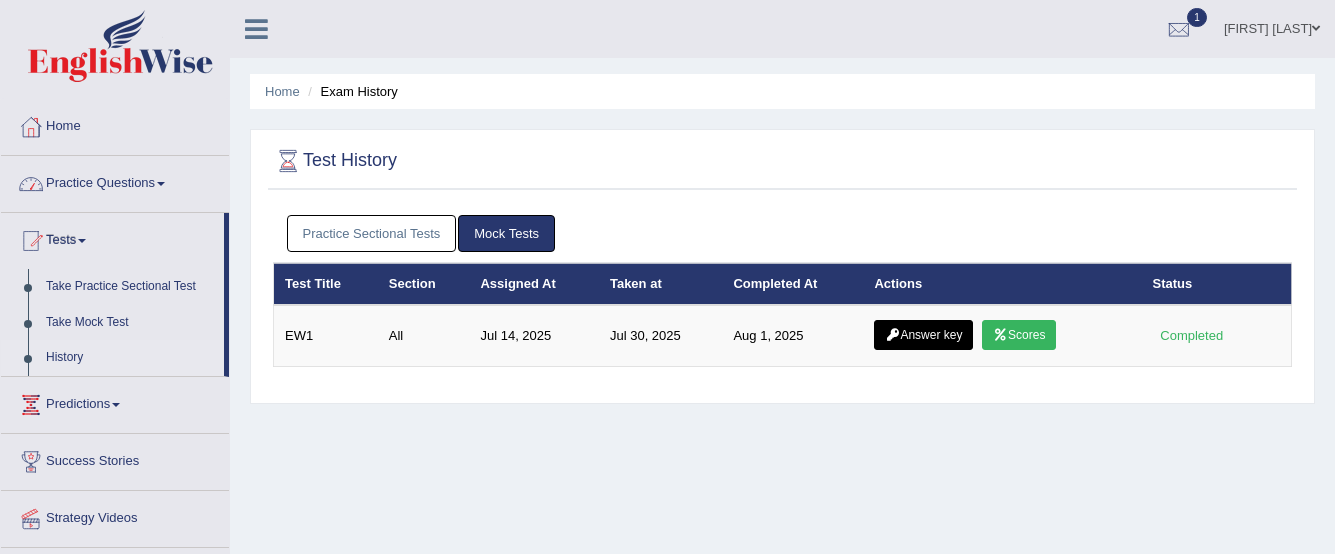 click at bounding box center (161, 184) 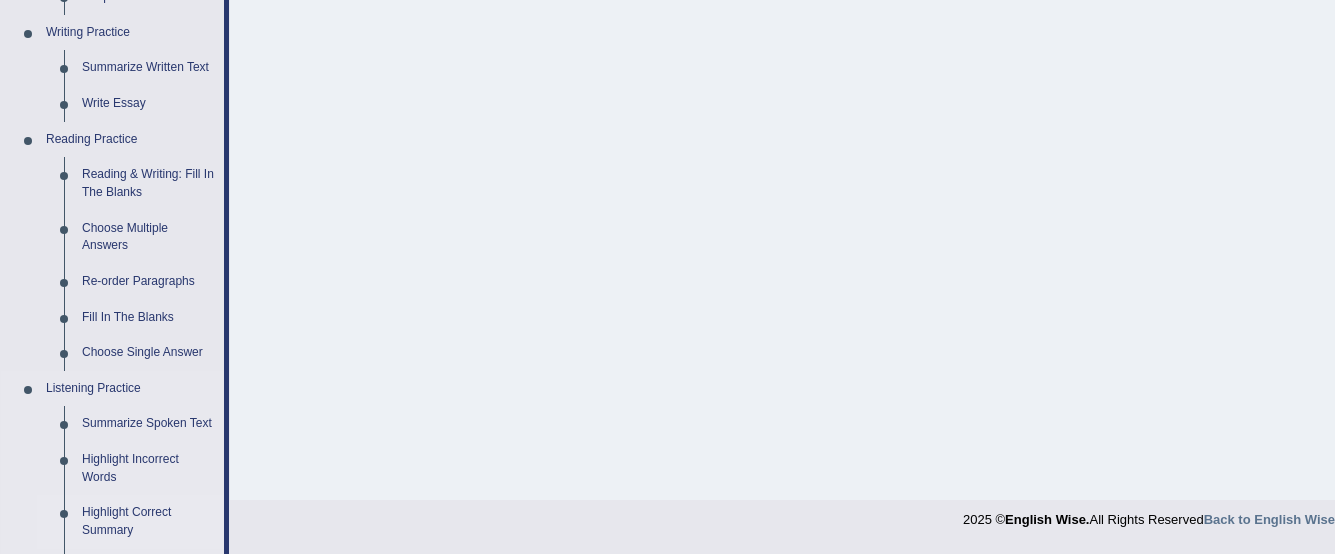 scroll, scrollTop: 600, scrollLeft: 0, axis: vertical 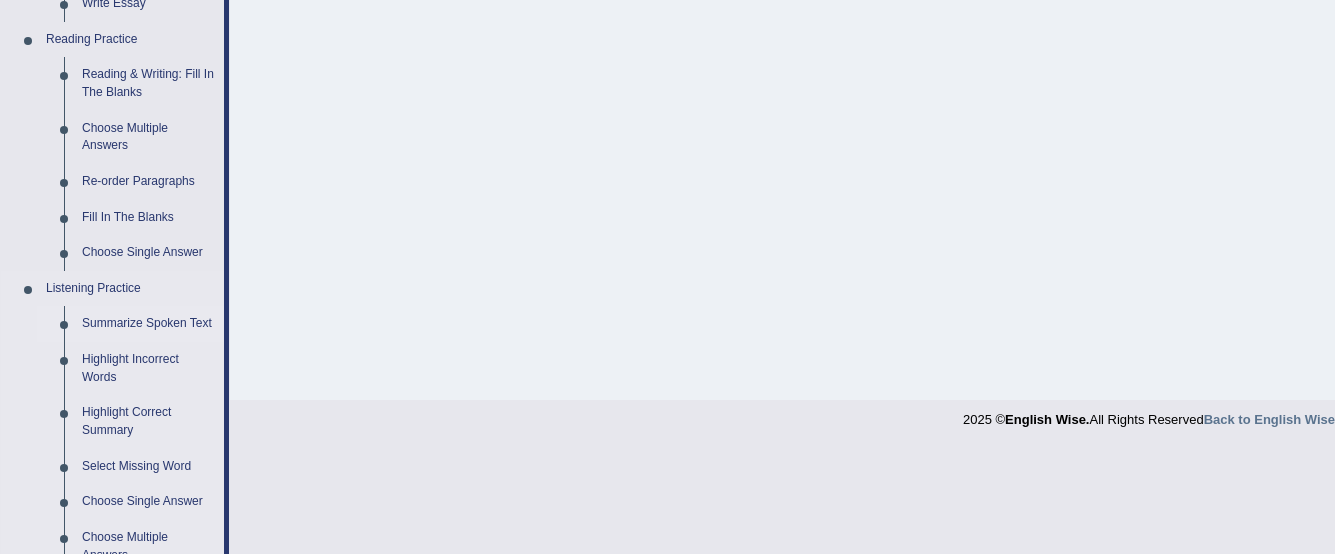 click on "Summarize Spoken Text" at bounding box center (148, 324) 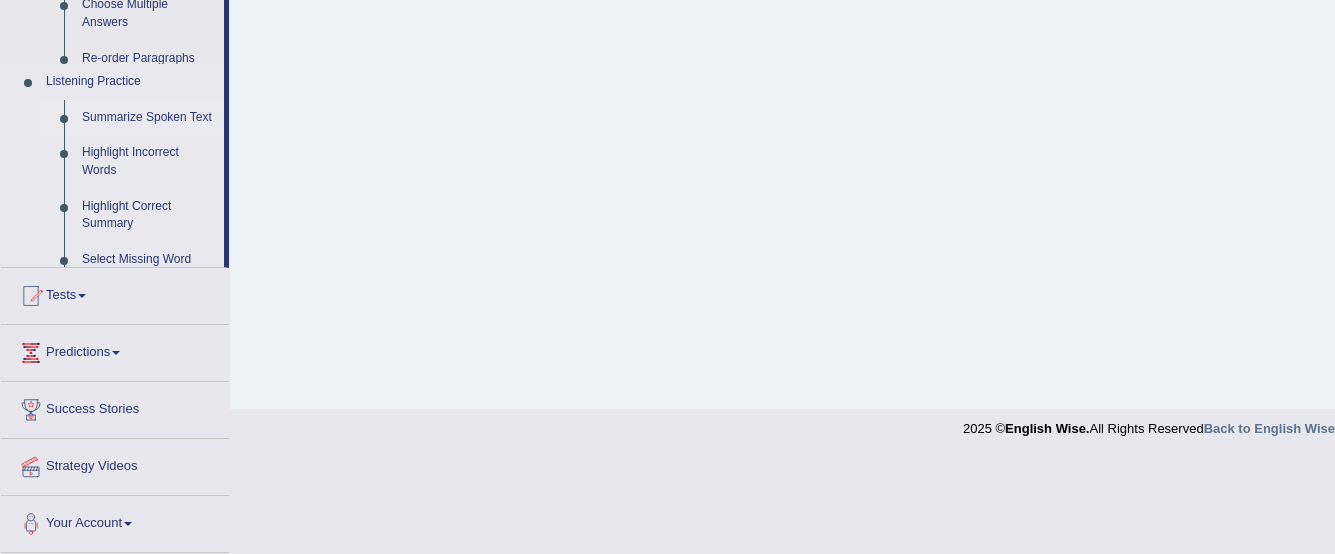scroll, scrollTop: 496, scrollLeft: 0, axis: vertical 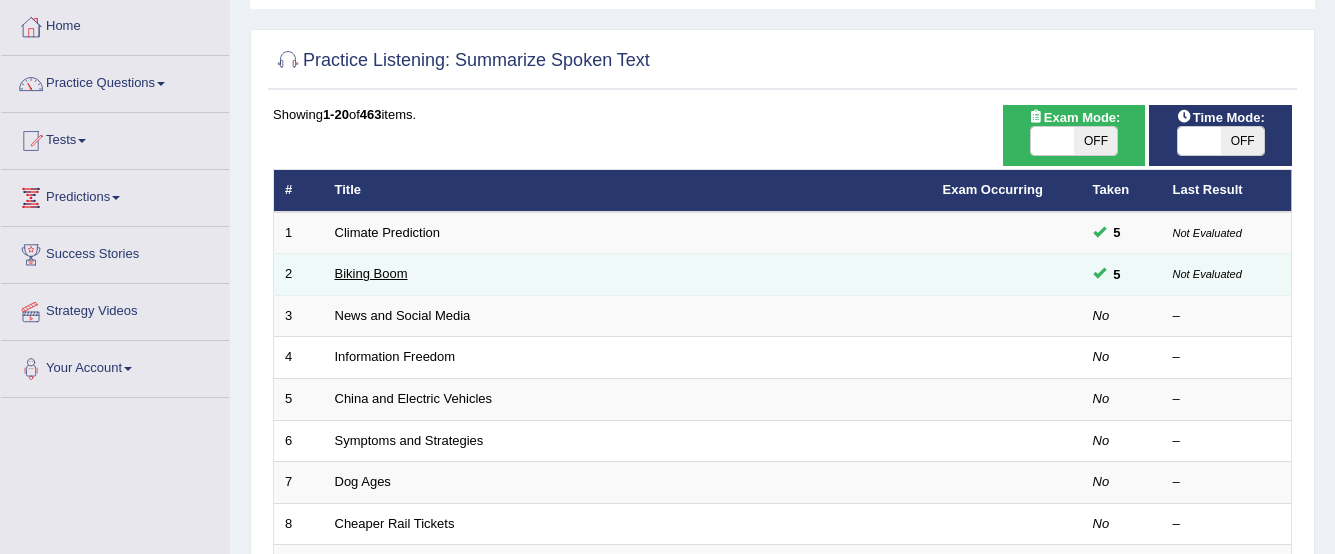 click on "Biking Boom" at bounding box center [371, 273] 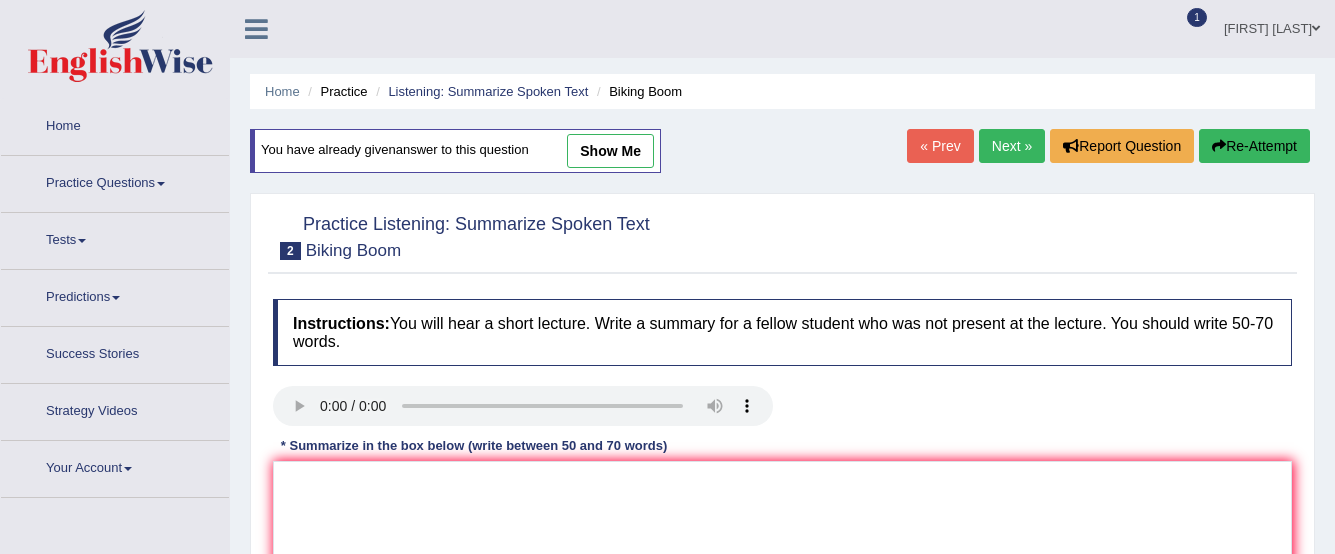 scroll, scrollTop: 0, scrollLeft: 0, axis: both 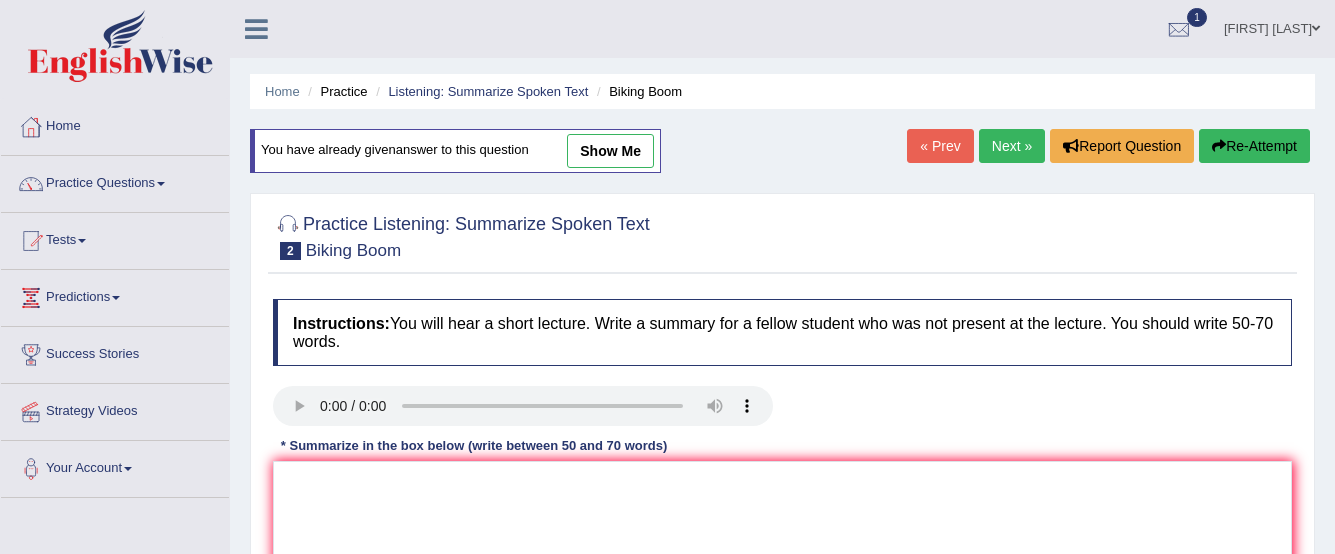 click on "show me" at bounding box center (610, 151) 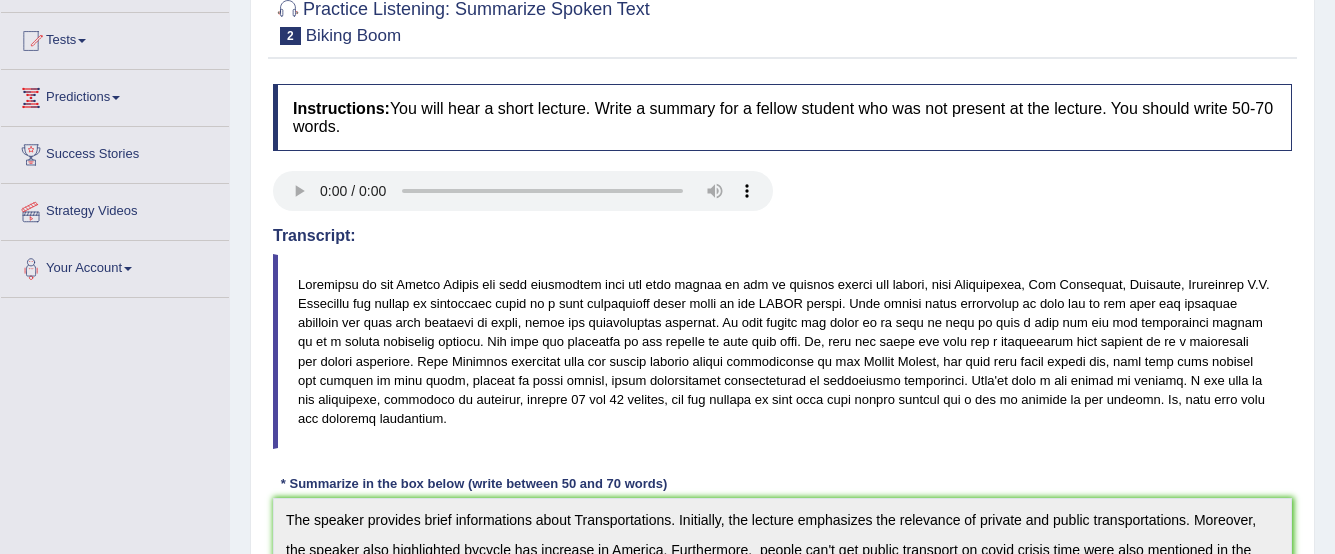 scroll, scrollTop: 300, scrollLeft: 0, axis: vertical 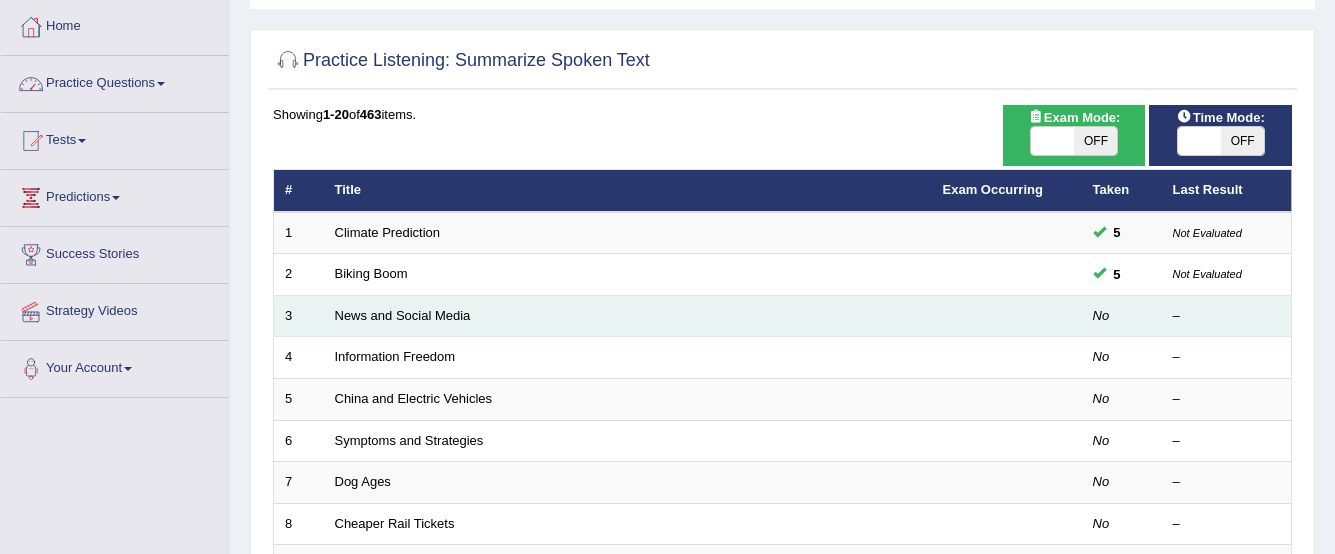 drag, startPoint x: 402, startPoint y: 295, endPoint x: 413, endPoint y: 432, distance: 137.4409 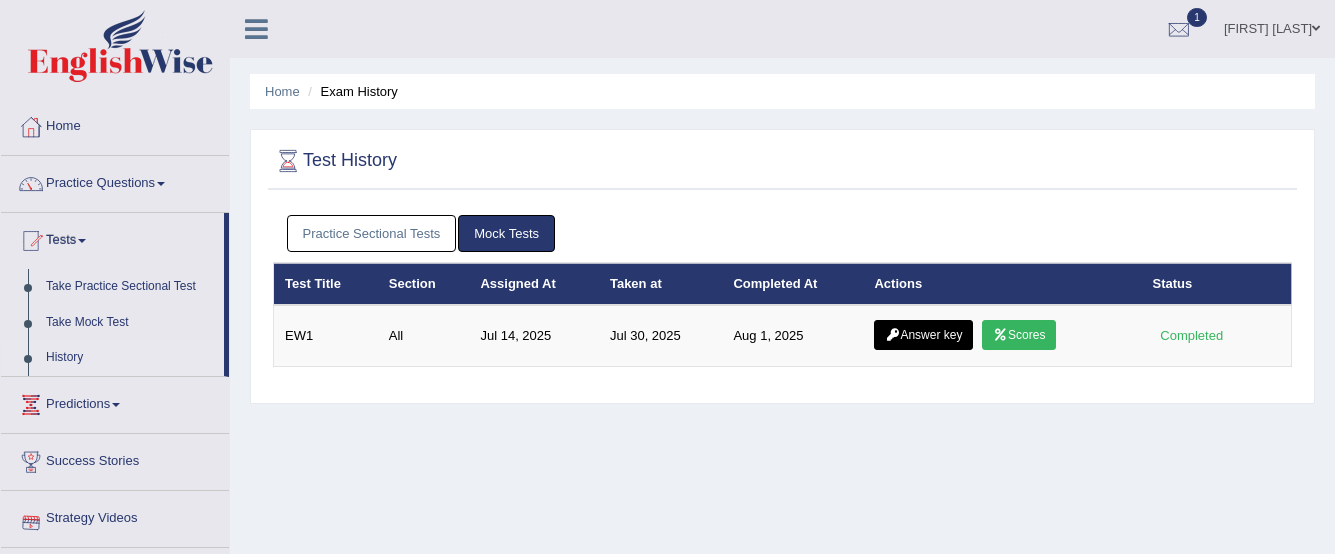 scroll, scrollTop: 391, scrollLeft: 0, axis: vertical 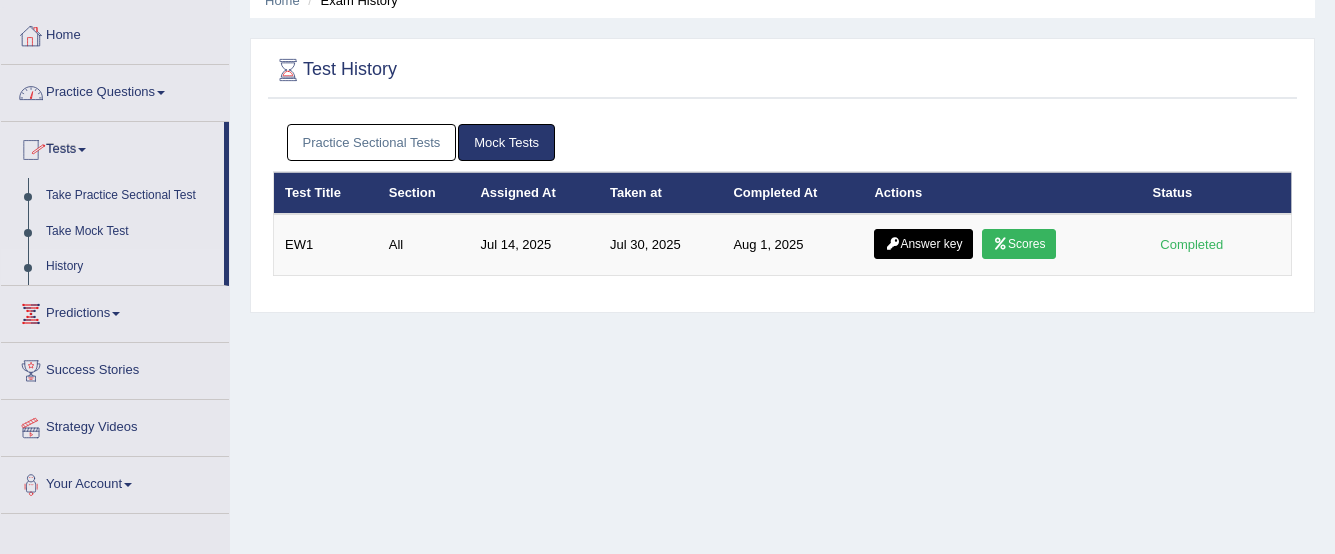 click on "Practice Questions" at bounding box center (115, 90) 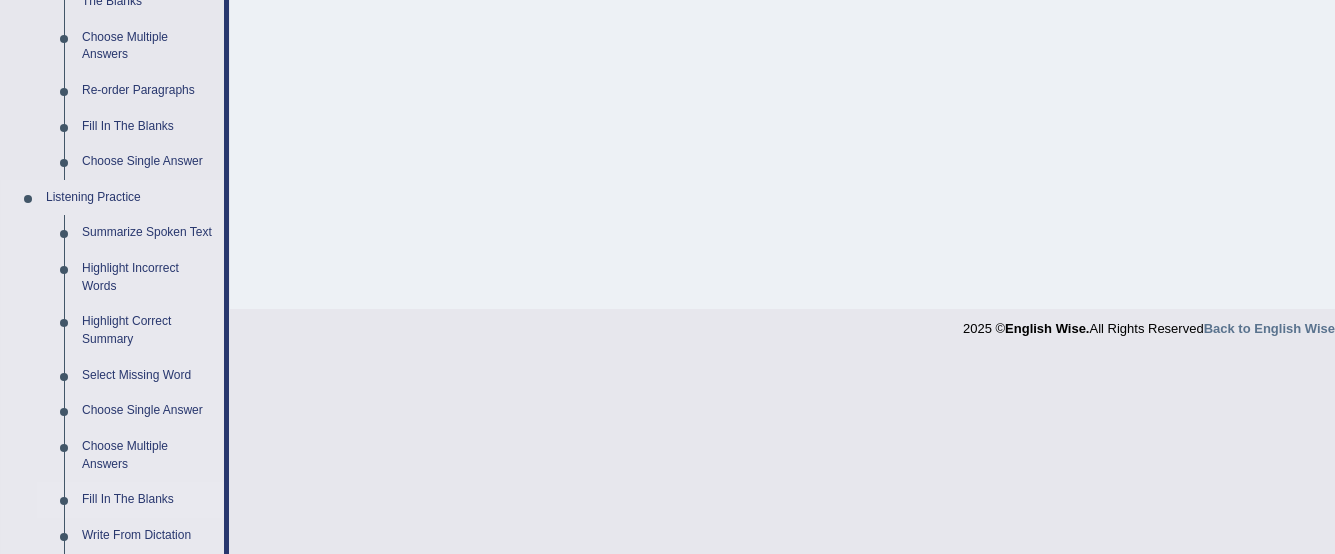 scroll, scrollTop: 791, scrollLeft: 0, axis: vertical 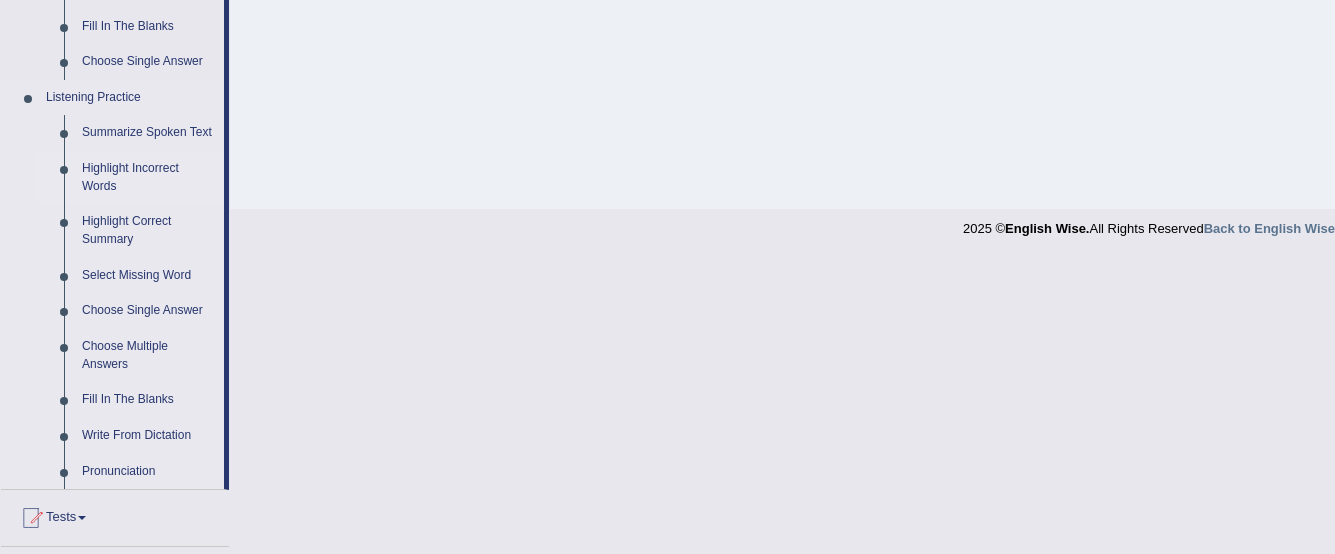 click on "Highlight Incorrect Words" at bounding box center [148, 177] 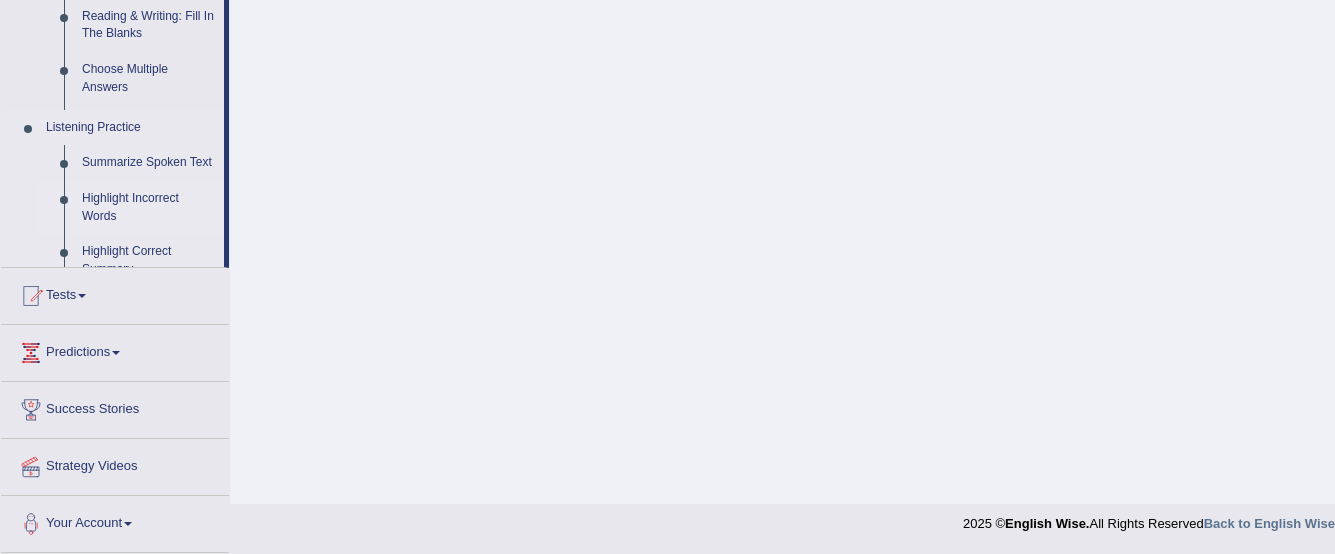 scroll, scrollTop: 496, scrollLeft: 0, axis: vertical 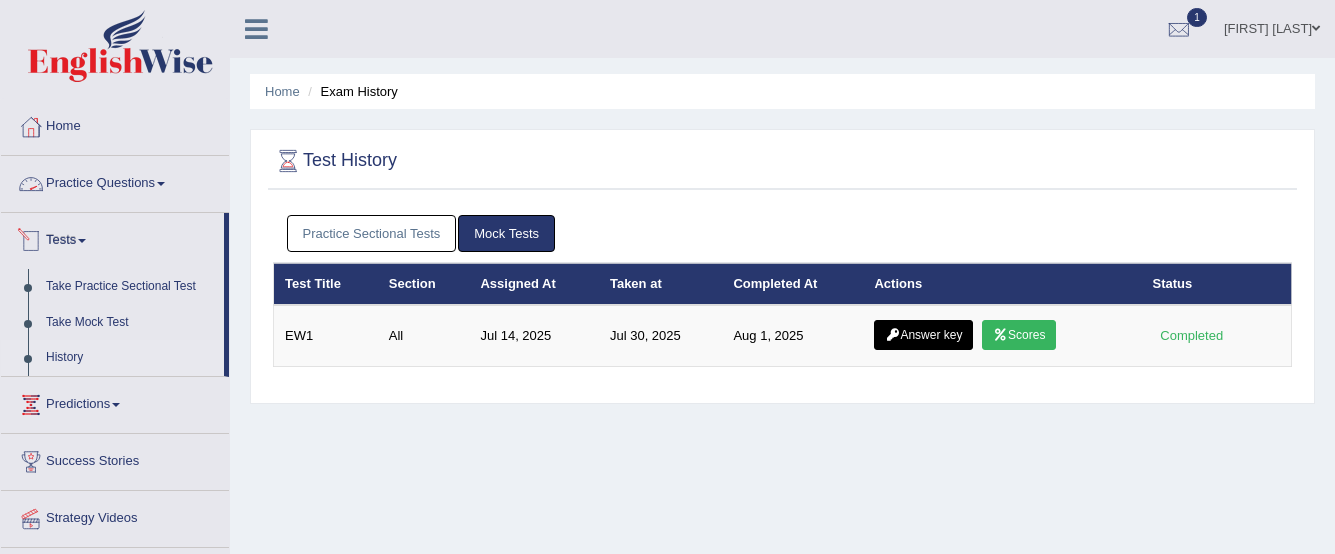 click on "Practice Questions" at bounding box center [115, 181] 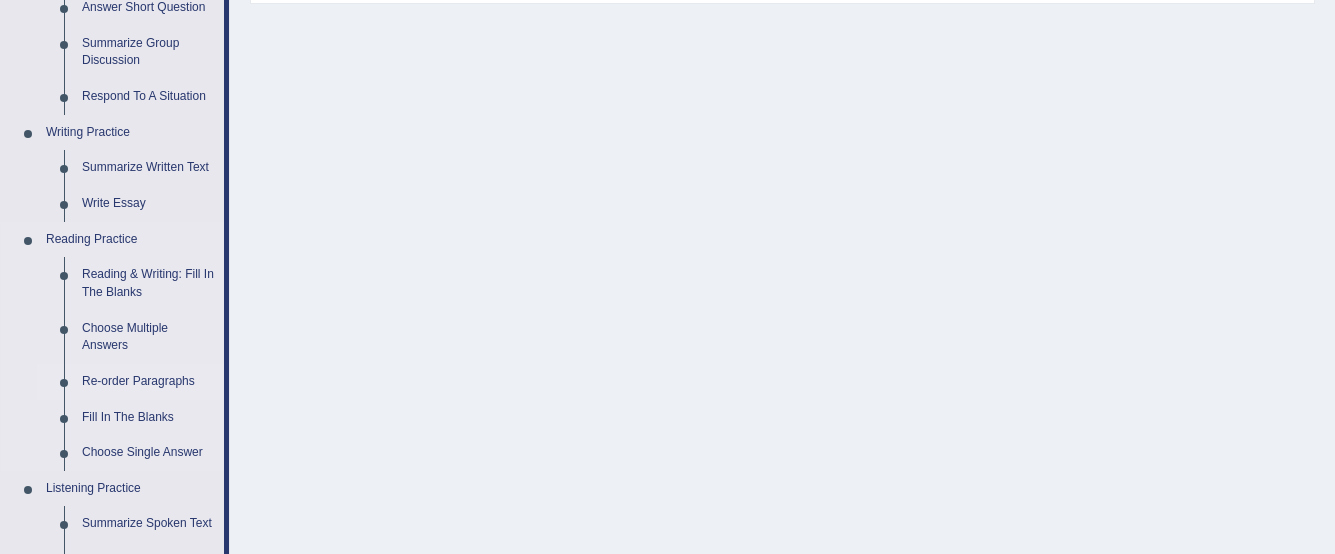 scroll, scrollTop: 600, scrollLeft: 0, axis: vertical 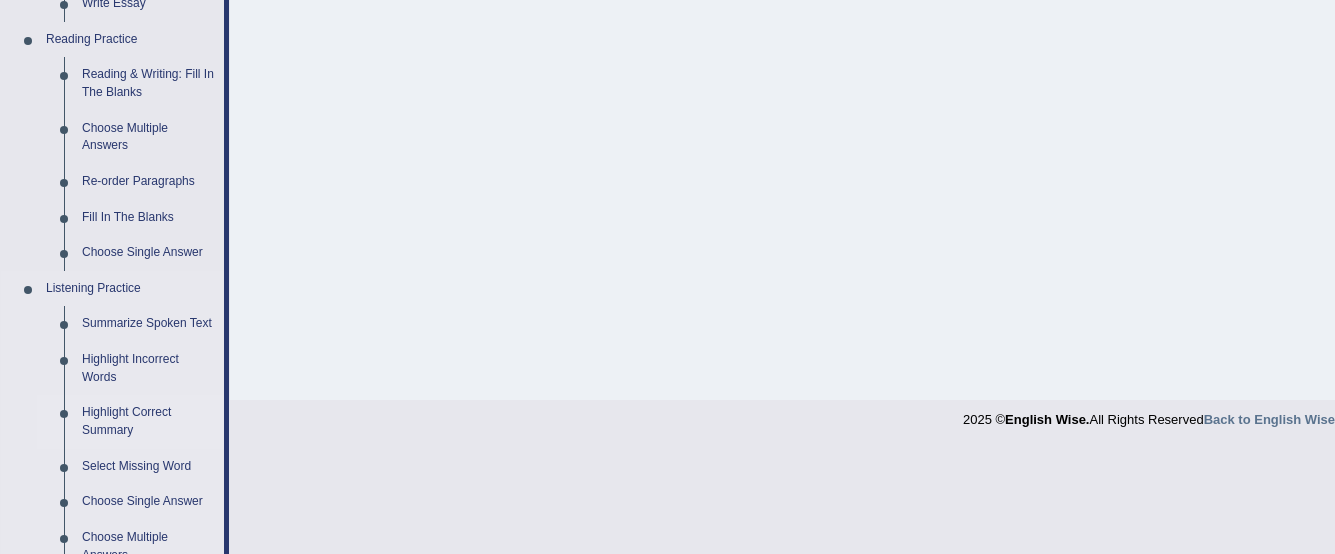 click on "Highlight Correct Summary" at bounding box center [148, 421] 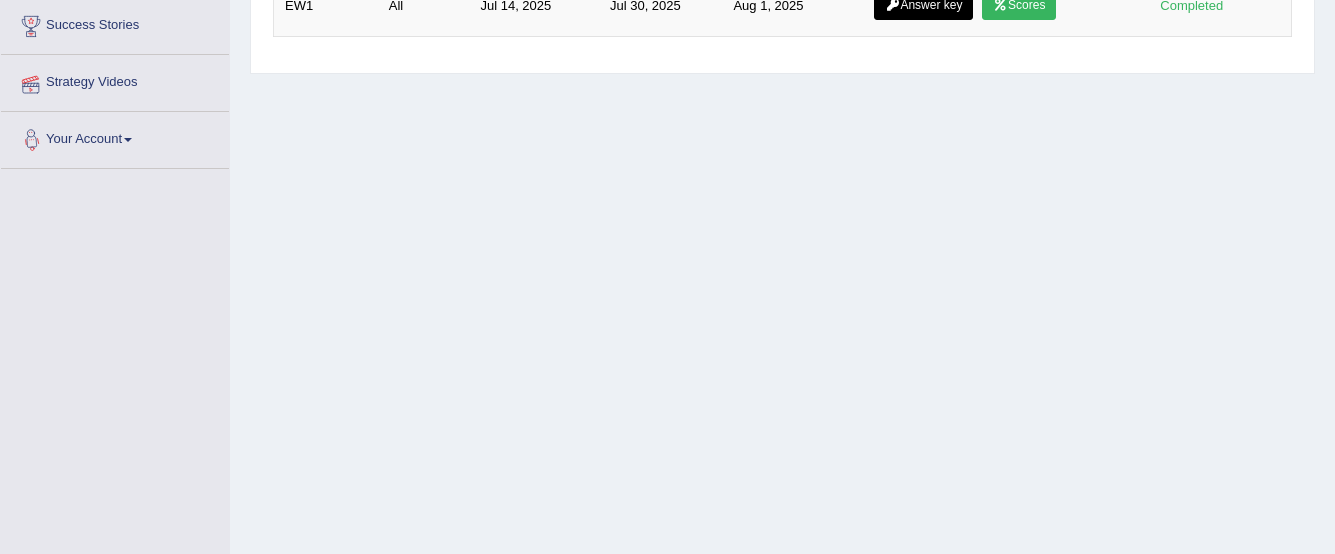 scroll, scrollTop: 254, scrollLeft: 0, axis: vertical 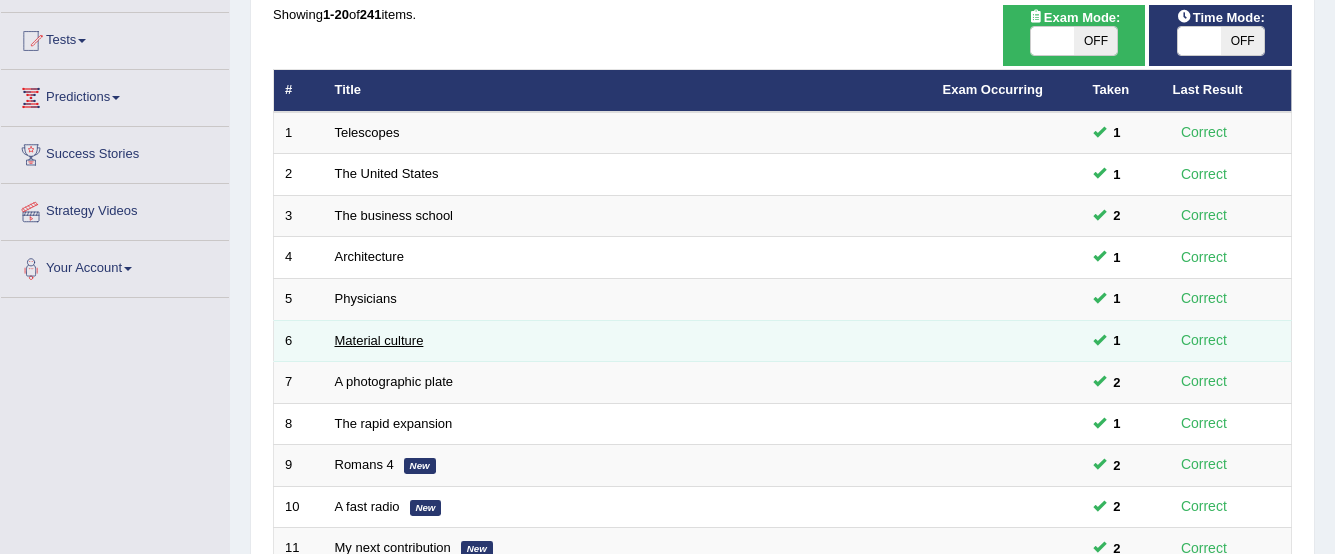 click on "Material culture" at bounding box center (379, 340) 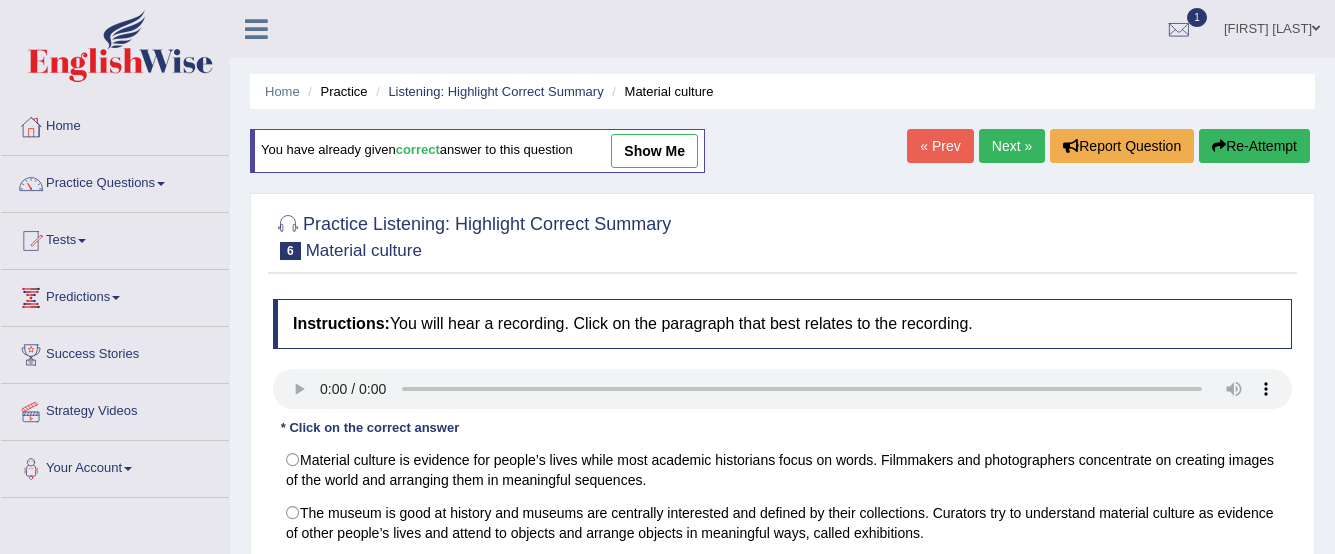 scroll, scrollTop: 200, scrollLeft: 0, axis: vertical 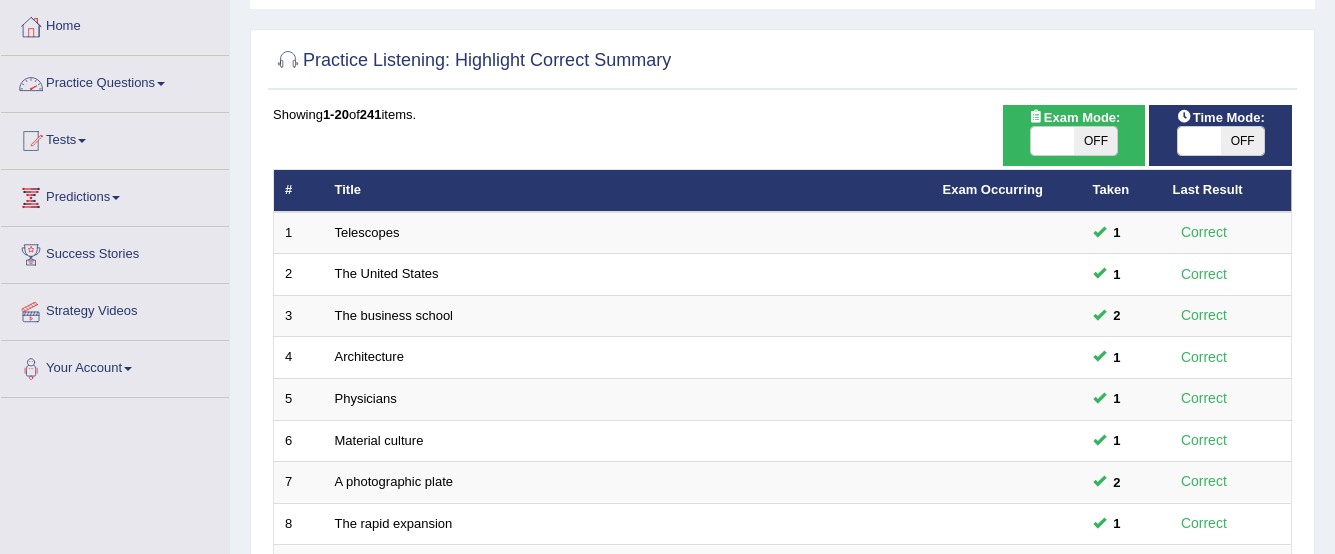 click on "Practice Questions" at bounding box center [115, 81] 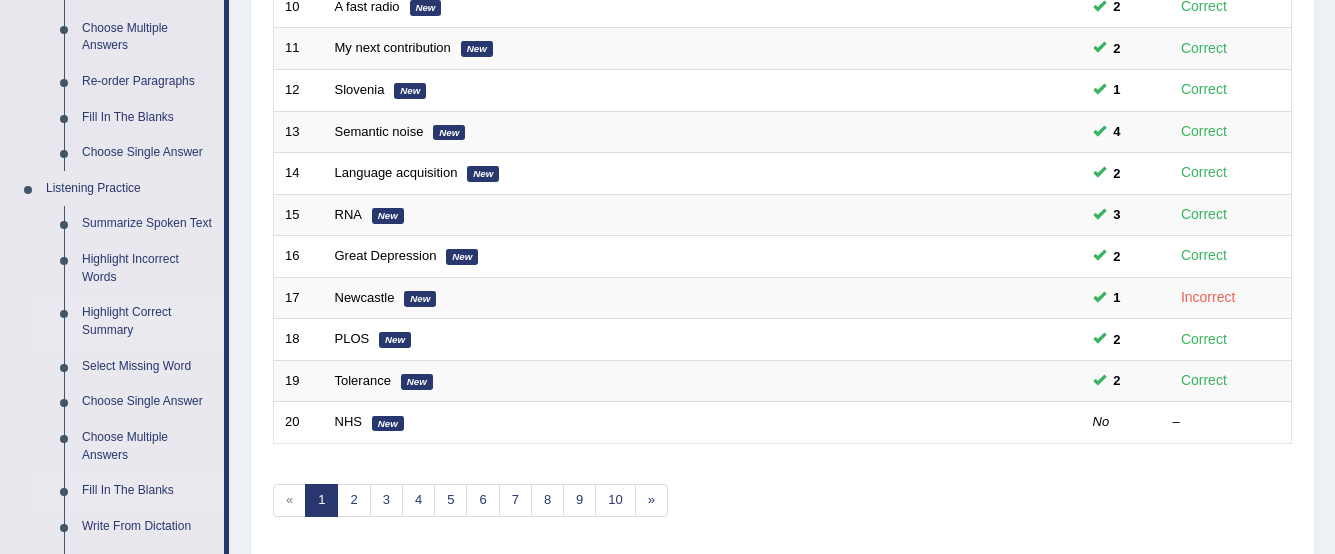 scroll, scrollTop: 800, scrollLeft: 0, axis: vertical 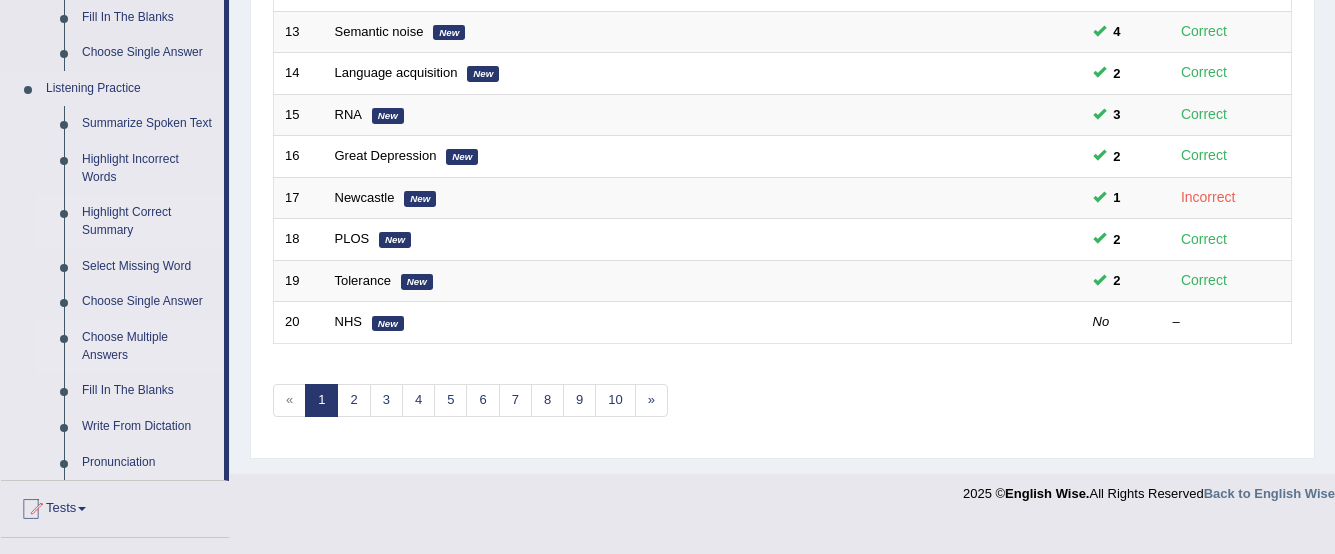 click on "Choose Multiple Answers" at bounding box center (148, 346) 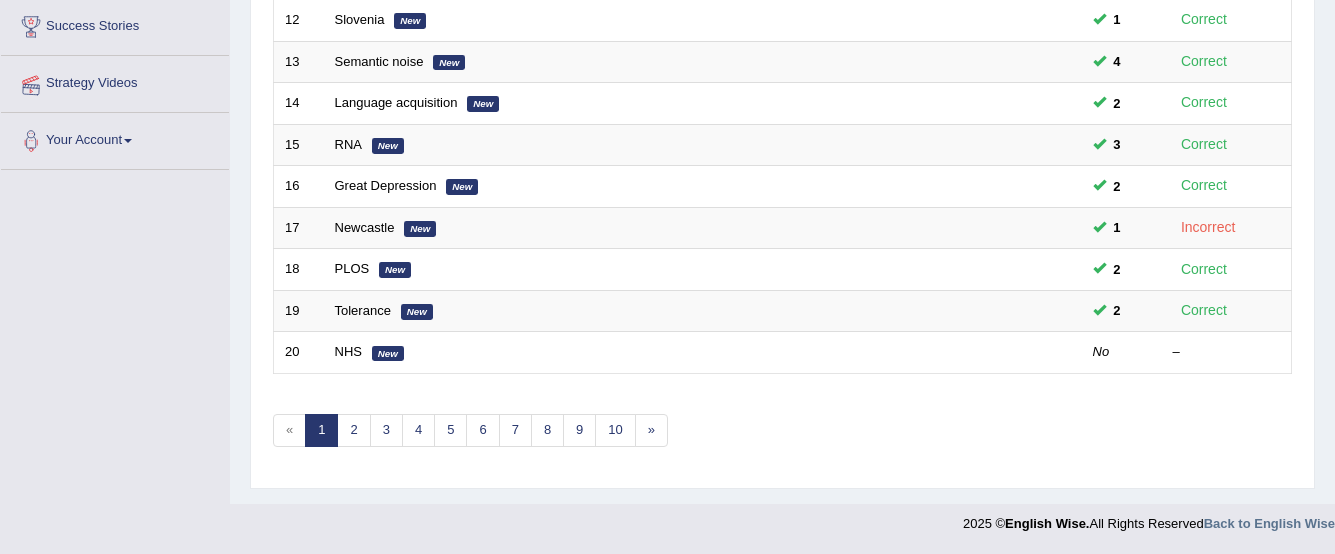 scroll, scrollTop: 260, scrollLeft: 0, axis: vertical 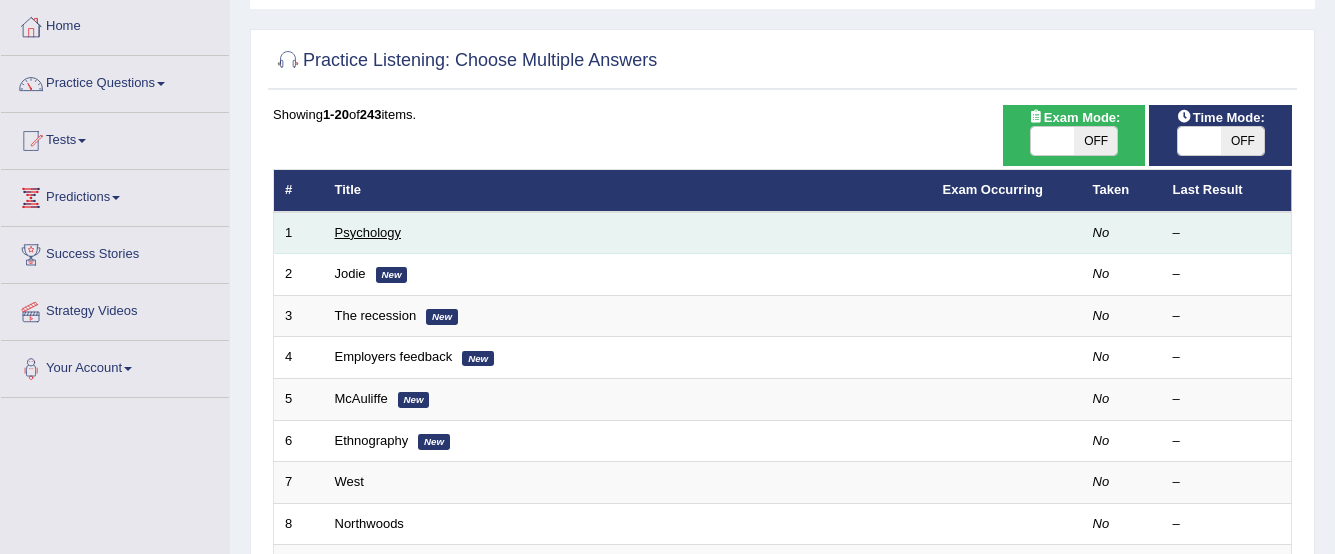 click on "Psychology" at bounding box center [368, 232] 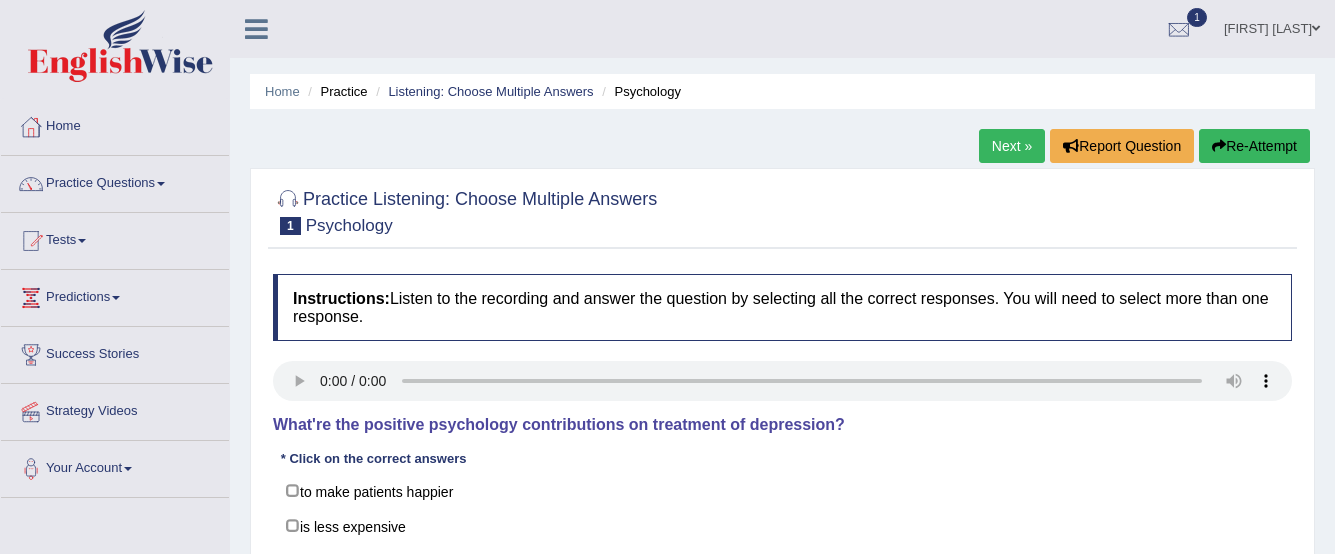 scroll, scrollTop: 0, scrollLeft: 0, axis: both 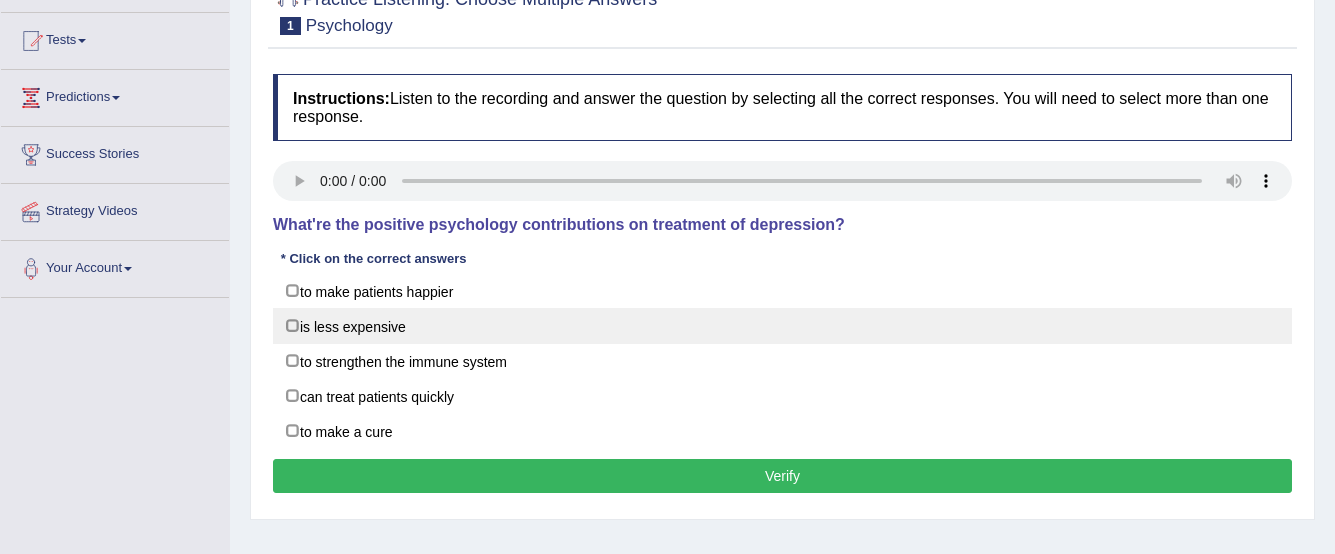 click on "is less expensive" at bounding box center (782, 326) 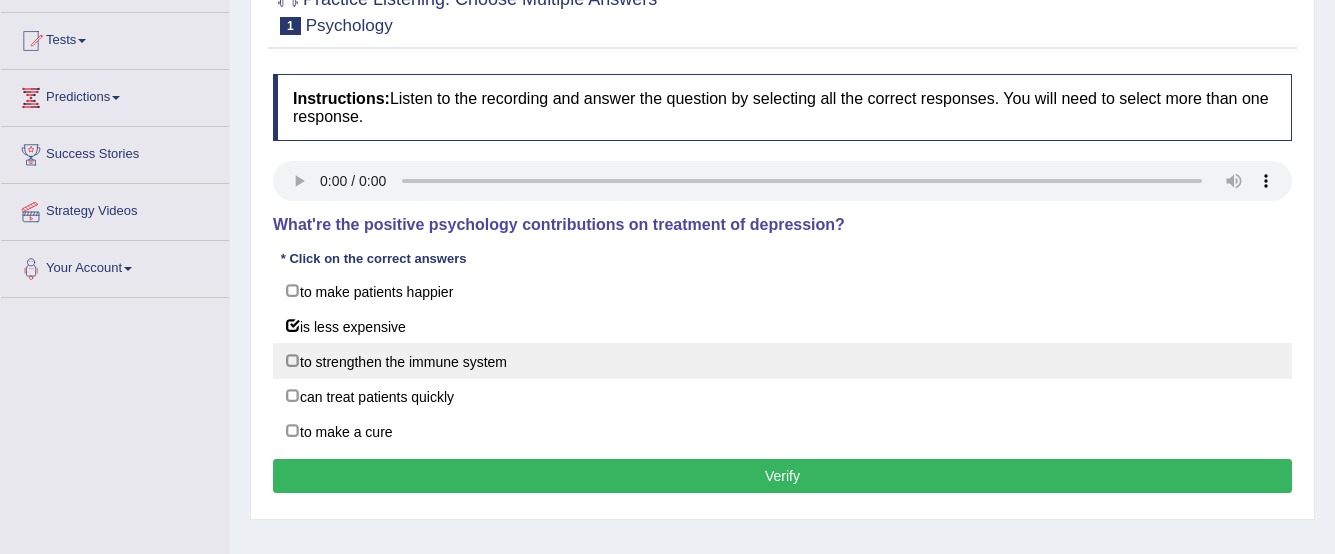 click on "to strengthen the immune system" at bounding box center [782, 361] 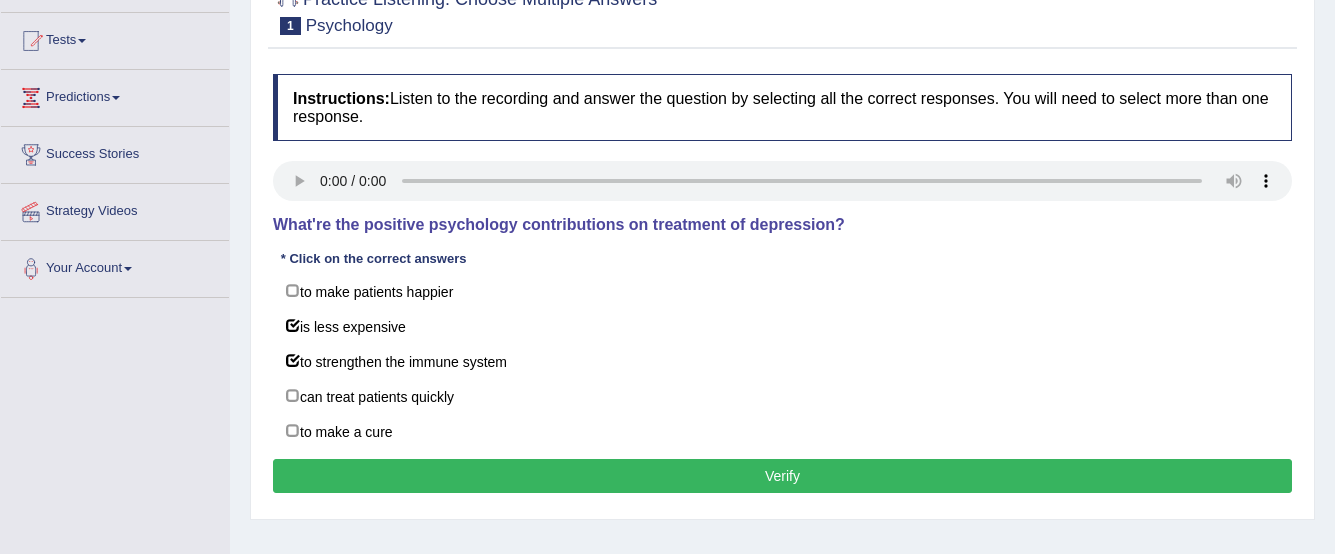 click on "Verify" at bounding box center (782, 476) 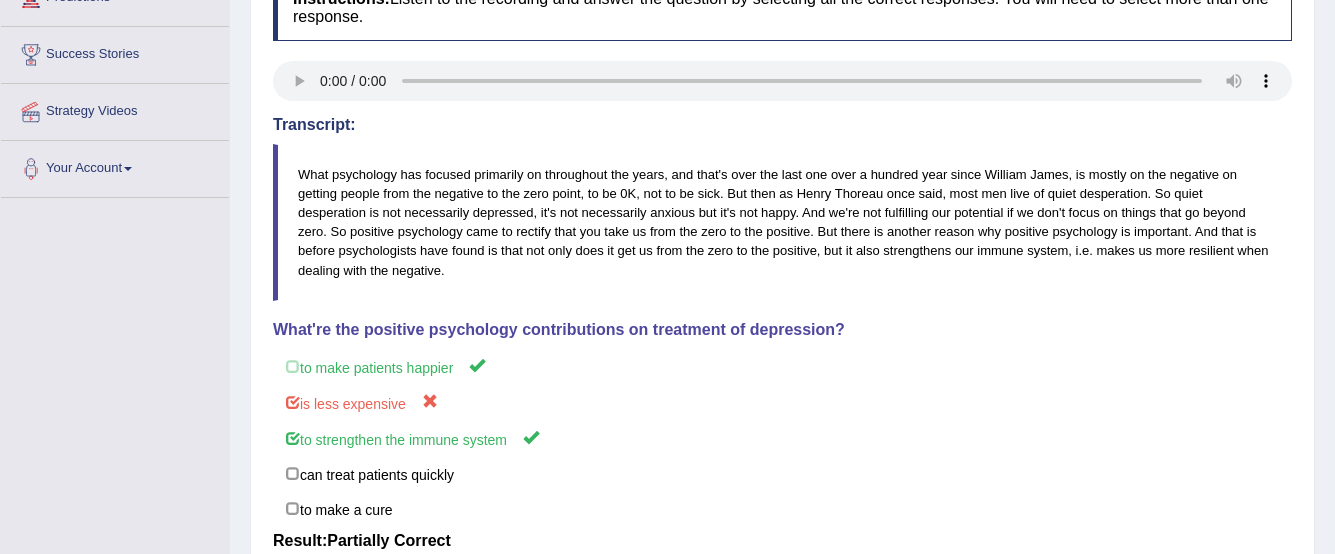 scroll, scrollTop: 500, scrollLeft: 0, axis: vertical 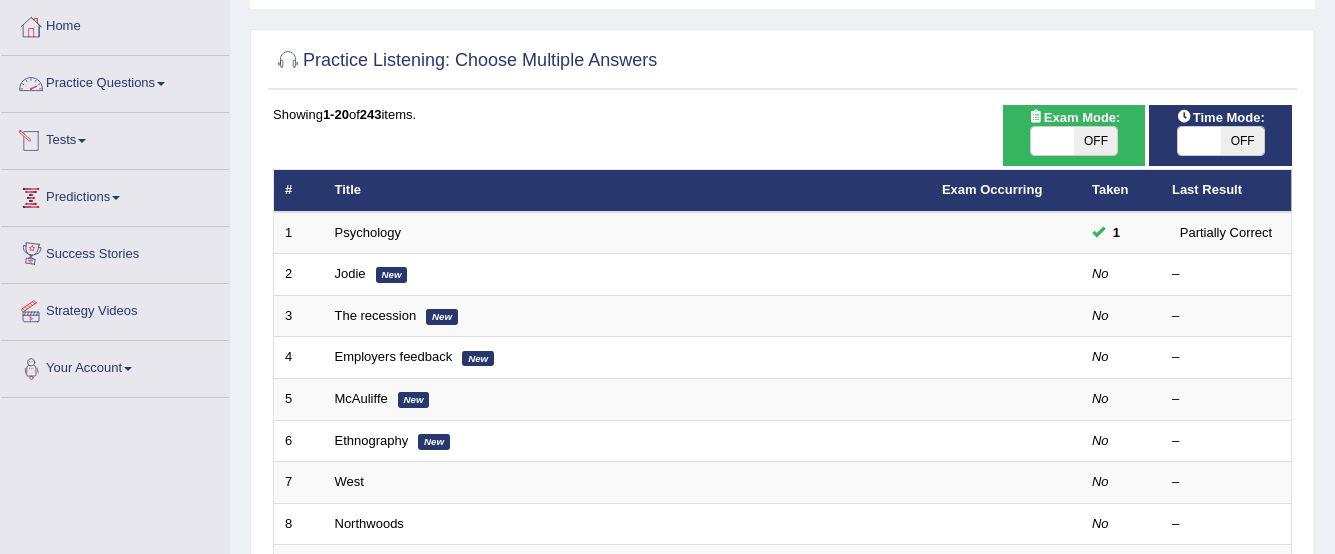 click on "Practice Questions" at bounding box center (115, 81) 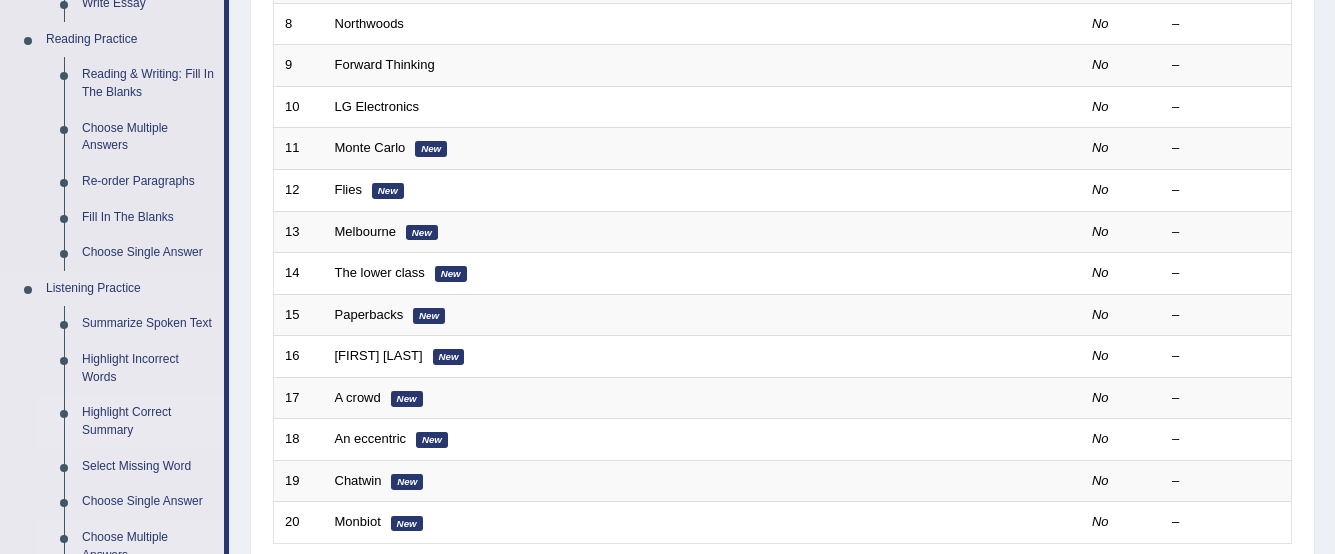 scroll, scrollTop: 400, scrollLeft: 0, axis: vertical 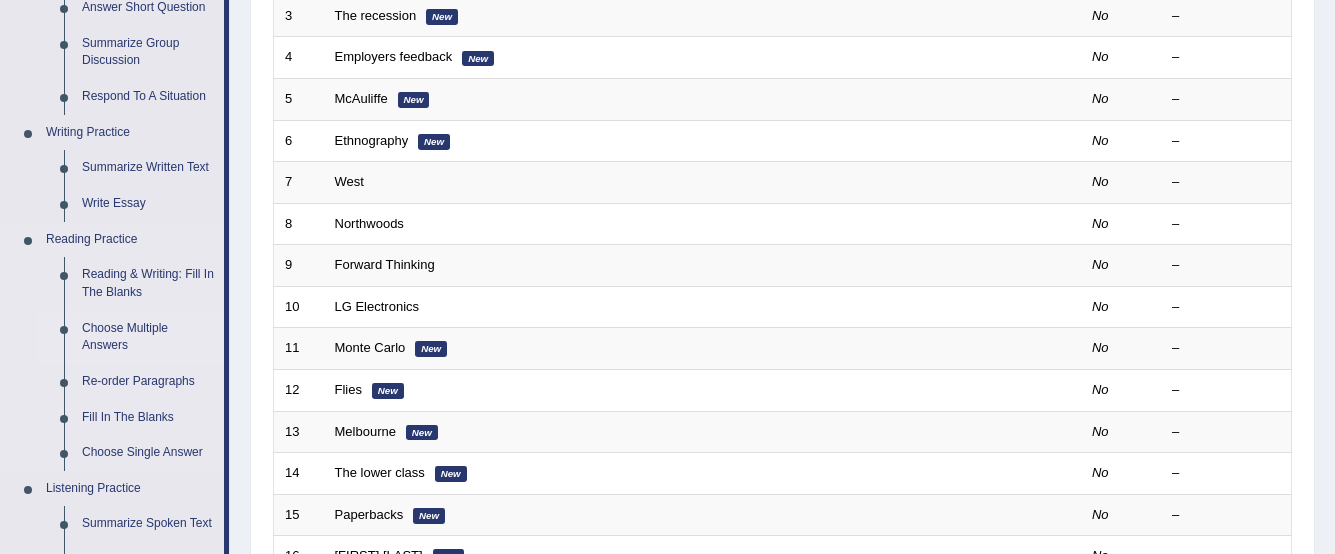 click on "Choose Multiple Answers" at bounding box center (148, 337) 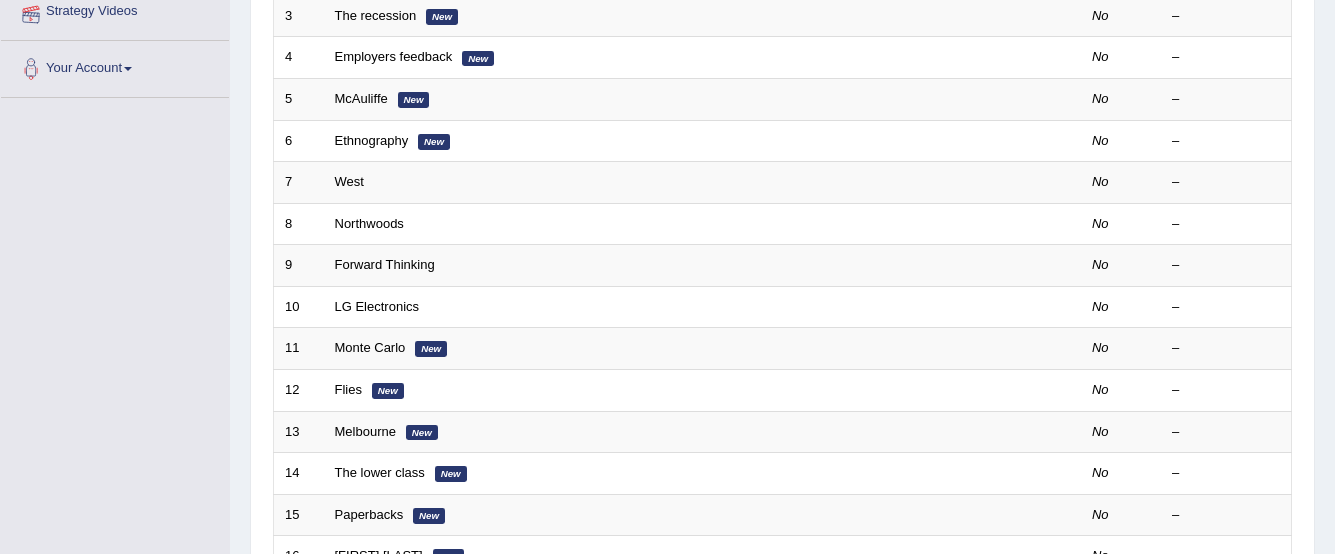 scroll, scrollTop: 414, scrollLeft: 0, axis: vertical 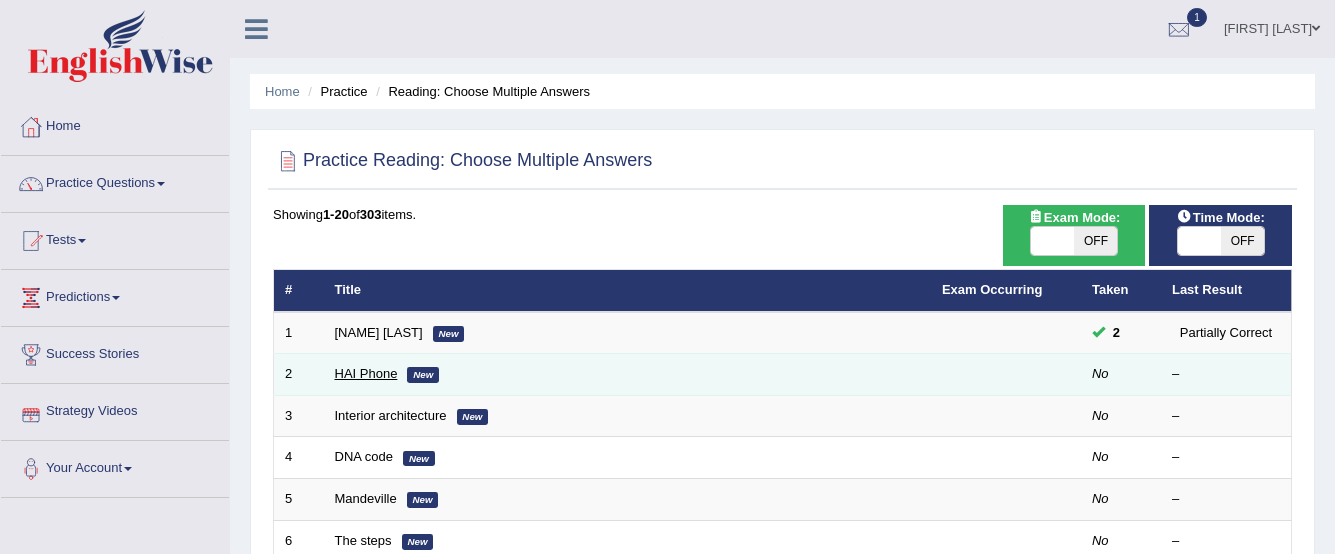 click on "HAI Phone" at bounding box center [366, 373] 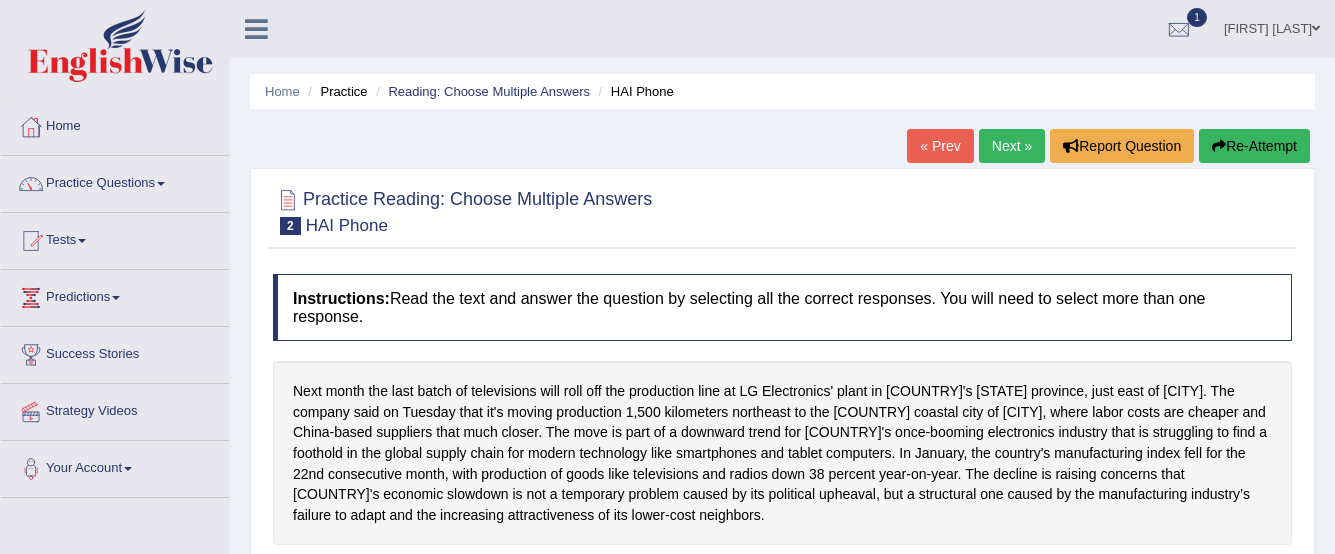 scroll, scrollTop: 200, scrollLeft: 0, axis: vertical 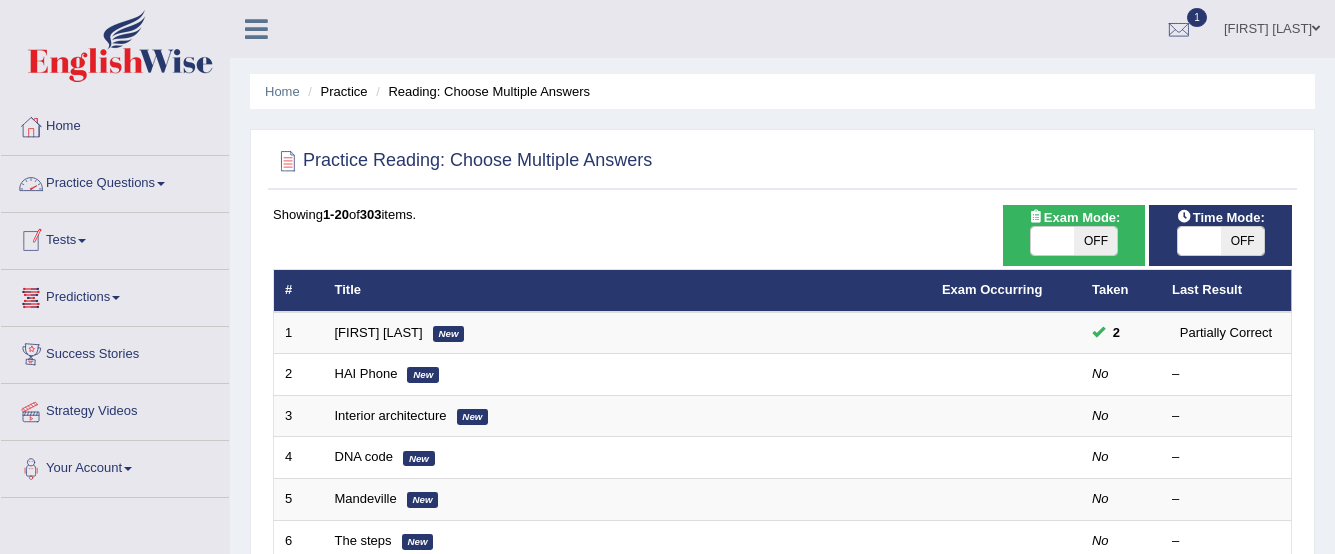 click at bounding box center [161, 184] 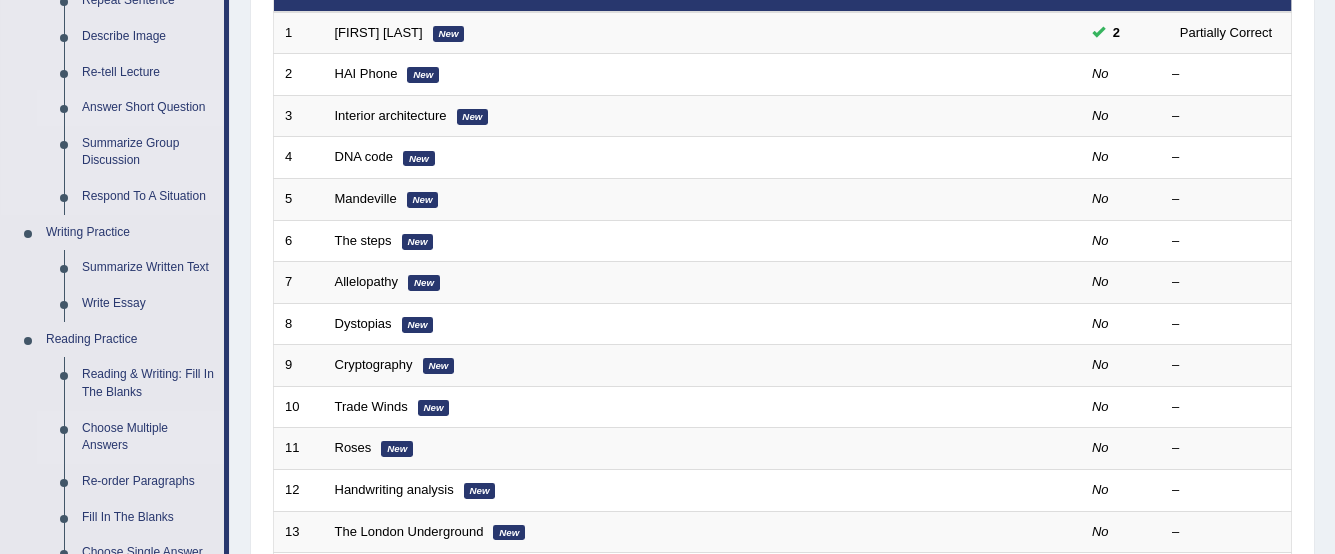 scroll, scrollTop: 400, scrollLeft: 0, axis: vertical 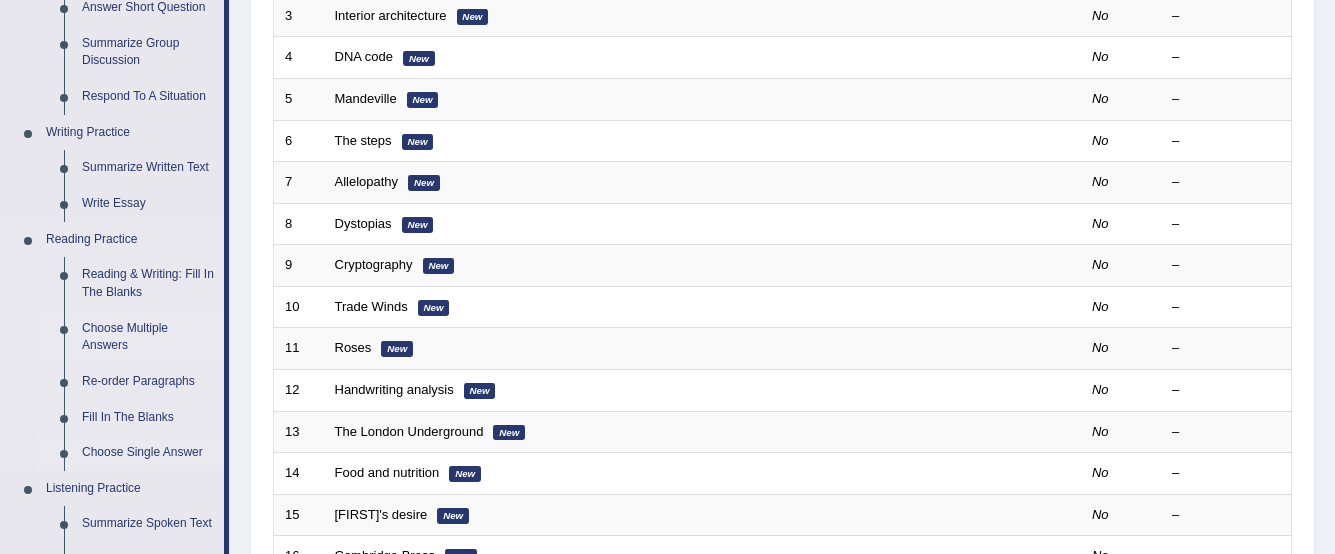 click on "Choose Single Answer" at bounding box center (148, 453) 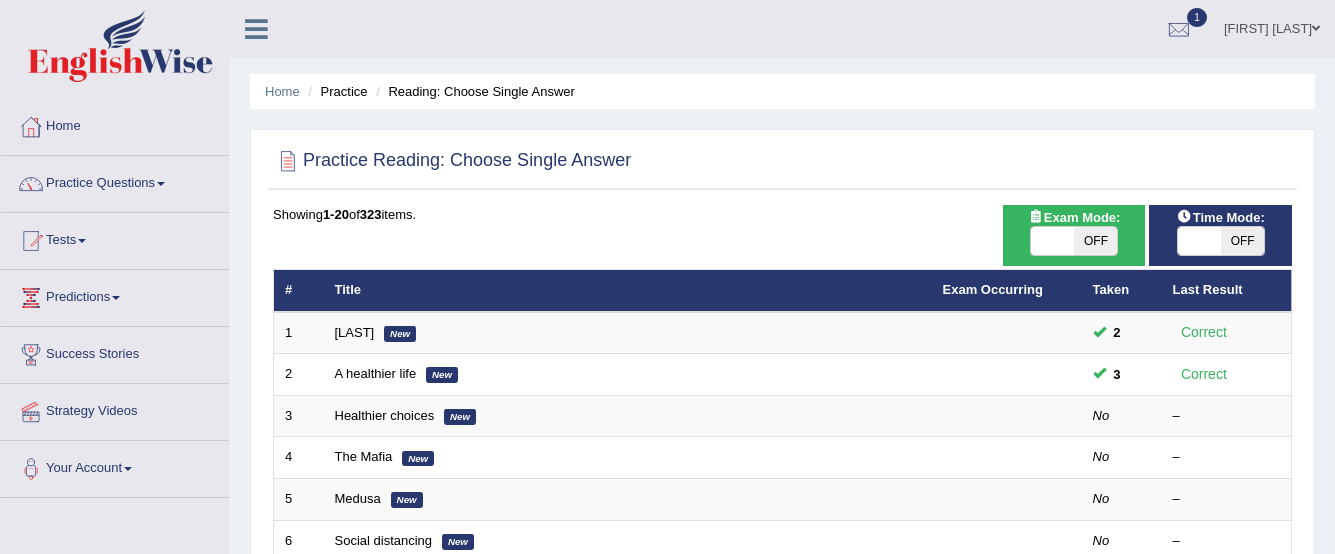 scroll, scrollTop: 0, scrollLeft: 0, axis: both 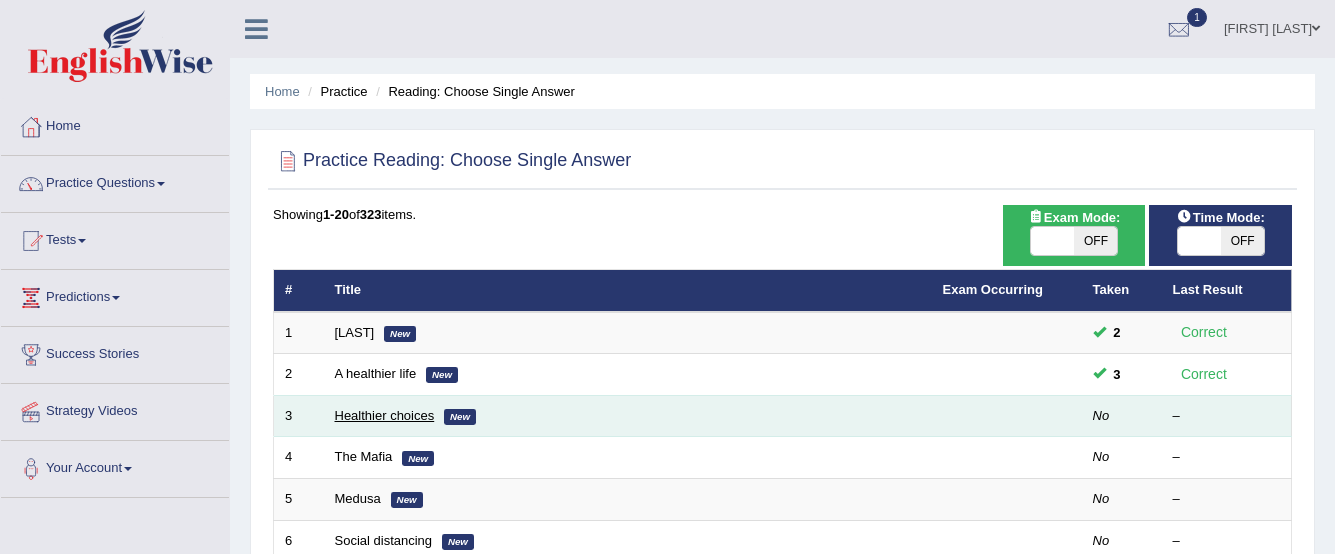 click on "Healthier choices" at bounding box center (385, 415) 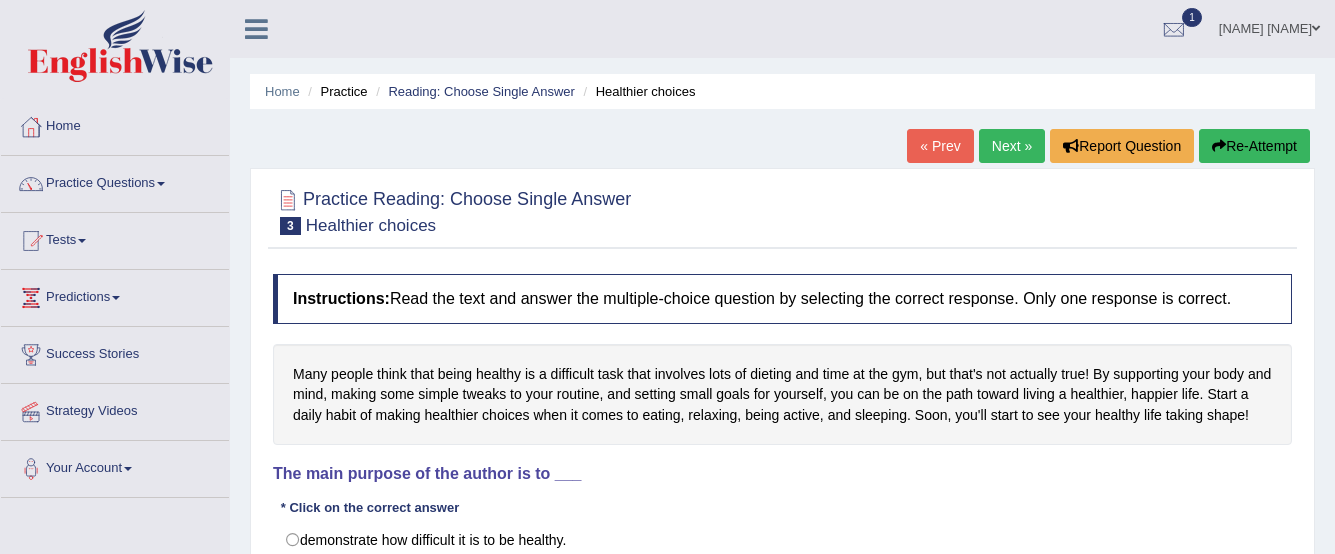 scroll, scrollTop: 200, scrollLeft: 0, axis: vertical 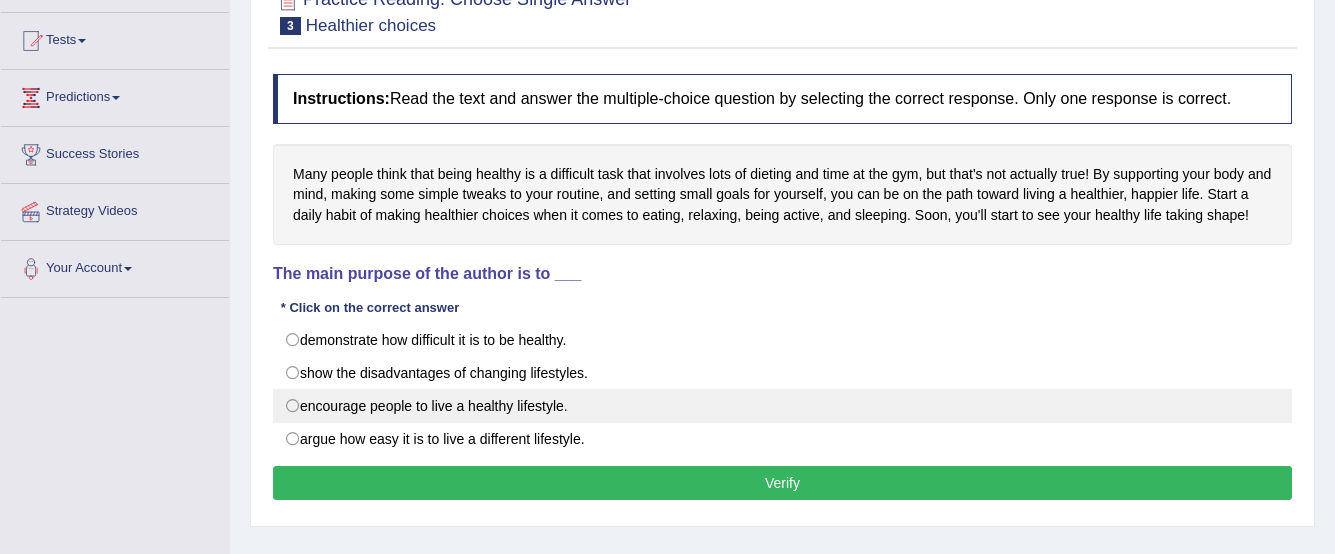 click on "encourage people to live a healthy lifestyle." at bounding box center [782, 406] 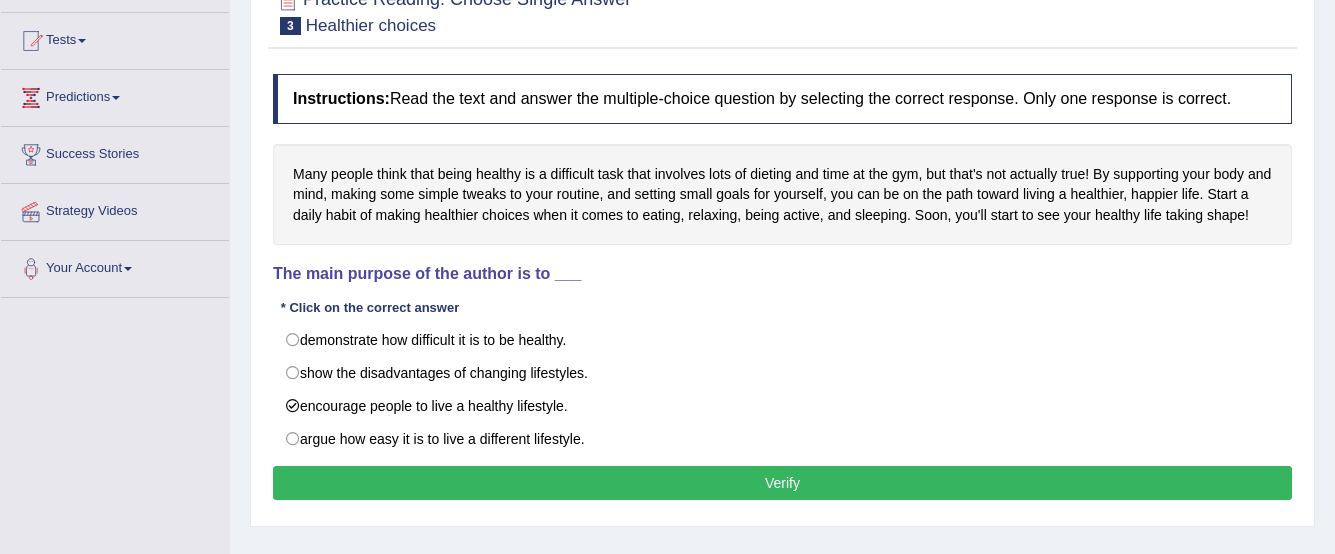 drag, startPoint x: 482, startPoint y: 514, endPoint x: 502, endPoint y: 527, distance: 23.853722 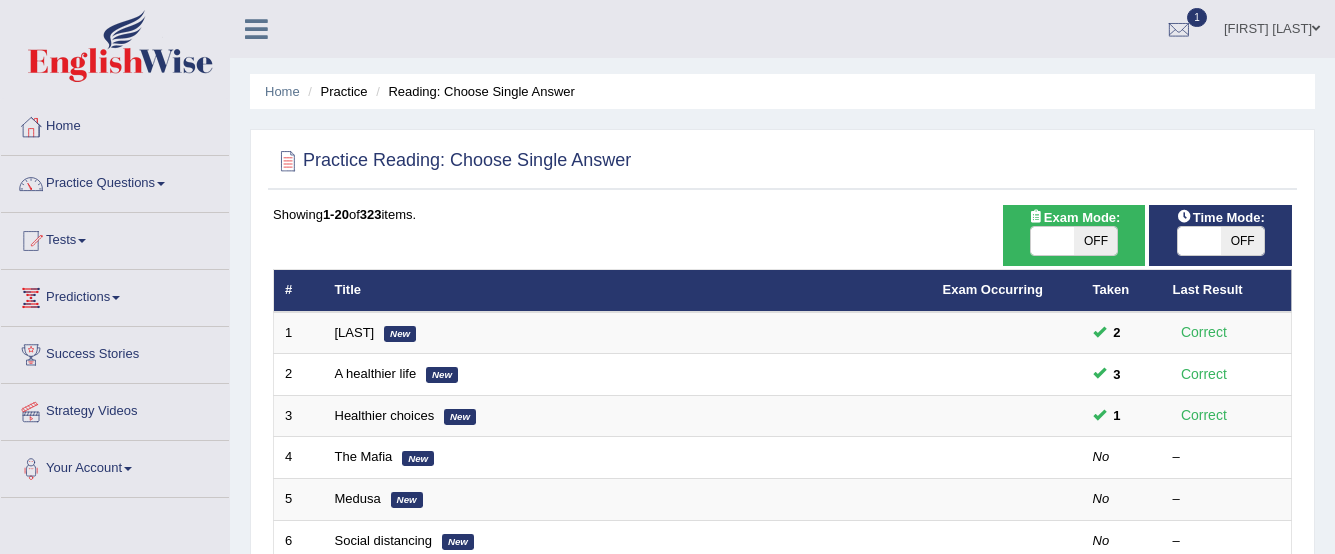 scroll, scrollTop: 100, scrollLeft: 0, axis: vertical 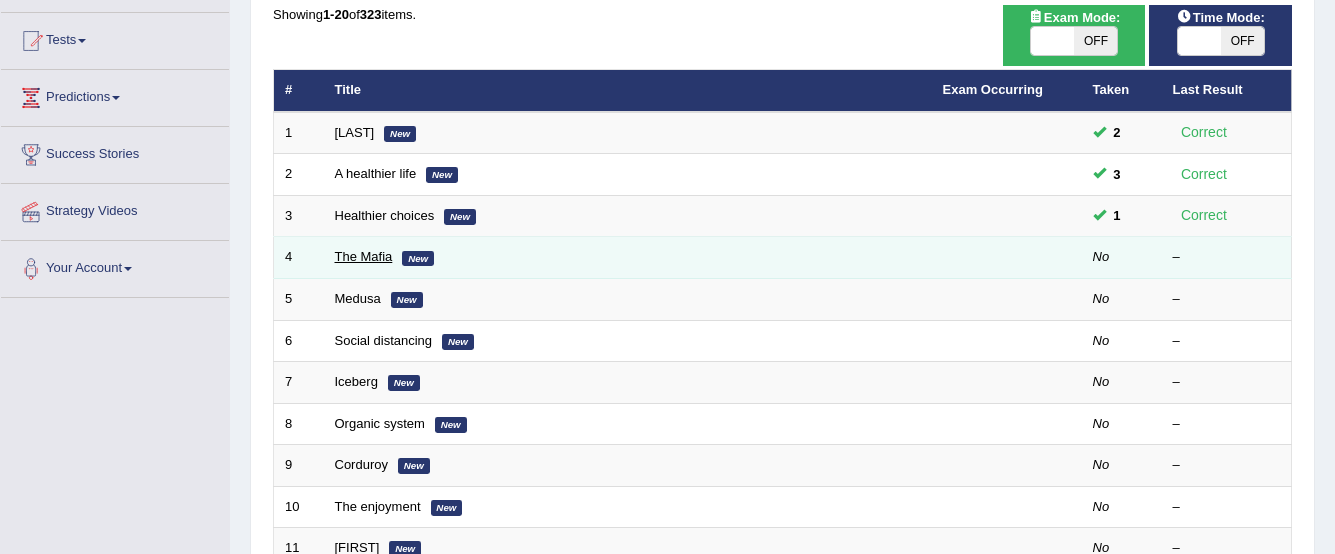 click on "The Mafia" at bounding box center [364, 256] 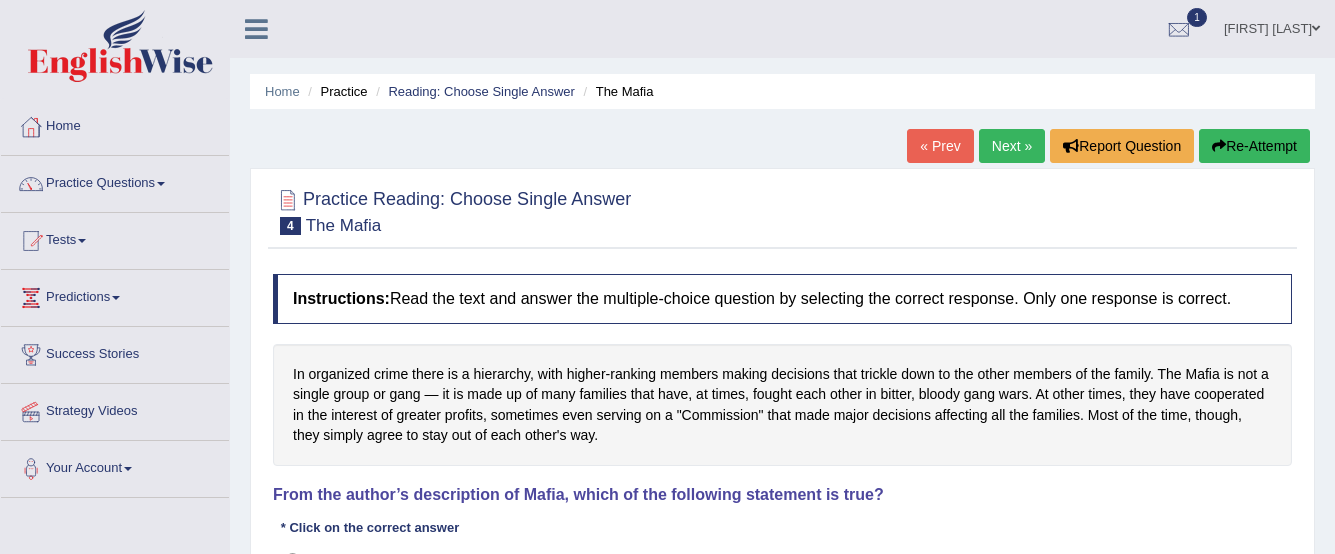 scroll, scrollTop: 200, scrollLeft: 0, axis: vertical 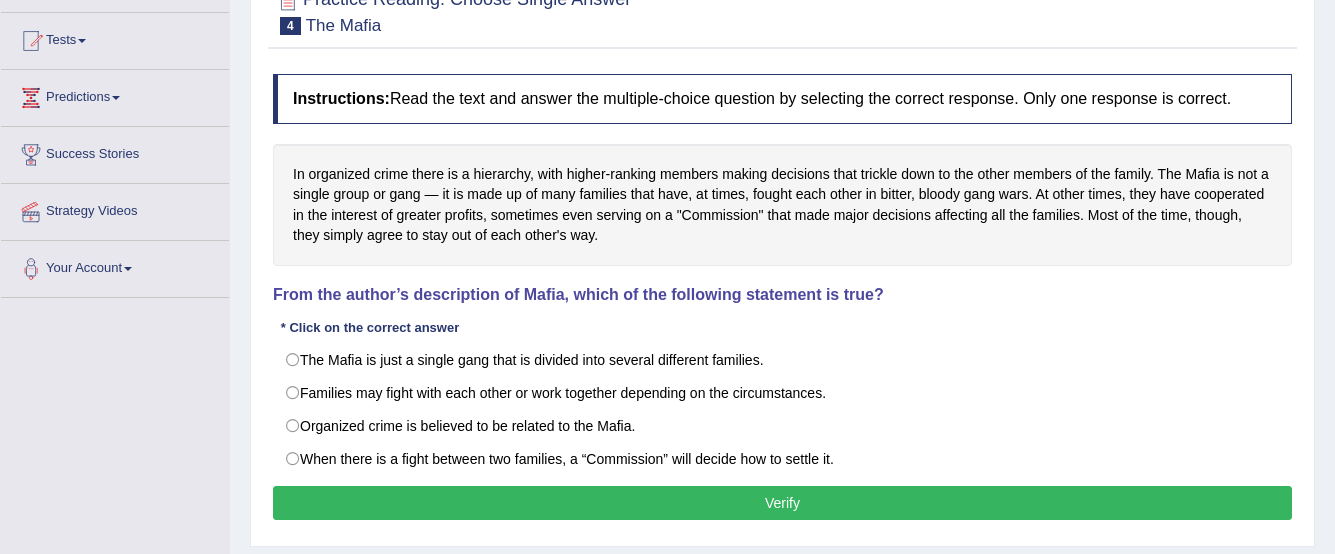 drag, startPoint x: 296, startPoint y: 425, endPoint x: 346, endPoint y: 548, distance: 132.77425 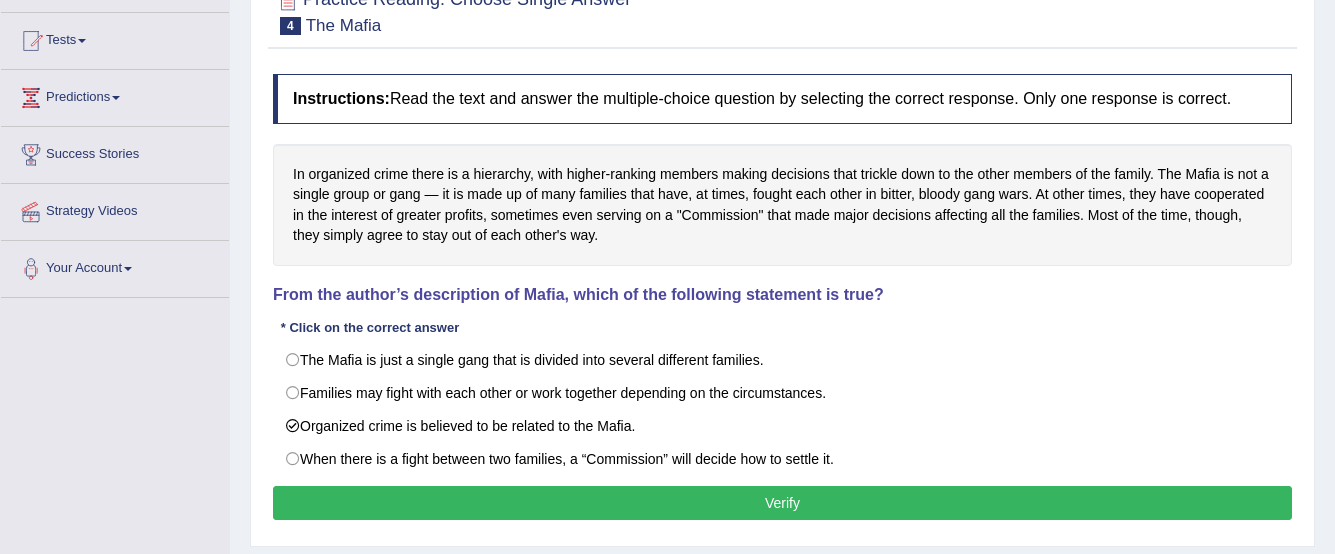 click on "Verify" at bounding box center (782, 503) 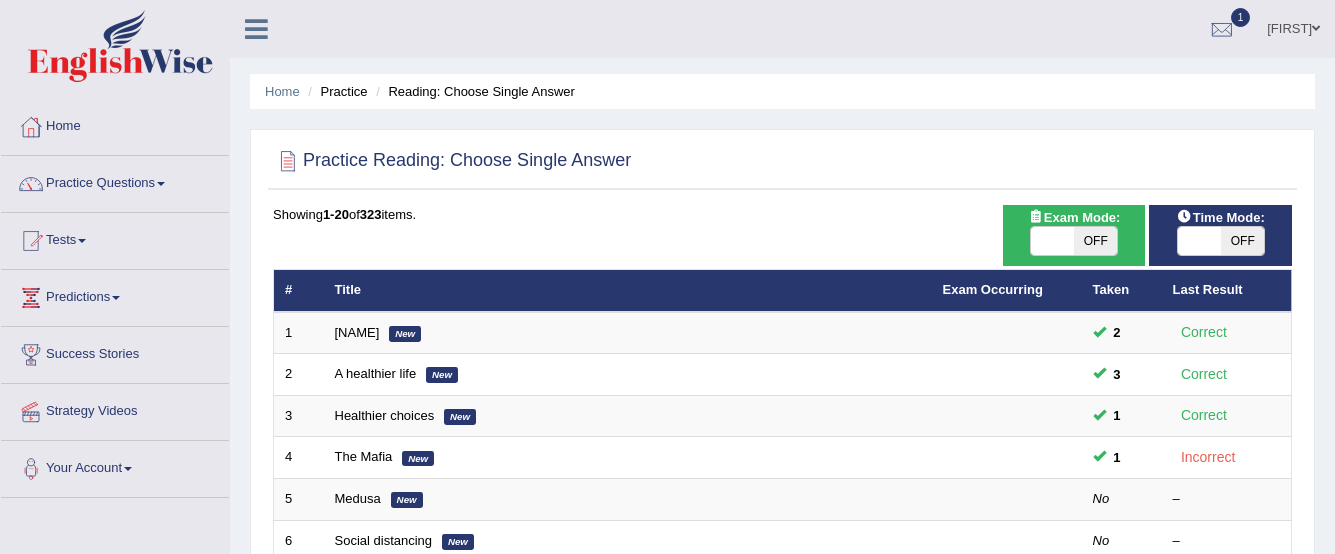 scroll, scrollTop: 200, scrollLeft: 0, axis: vertical 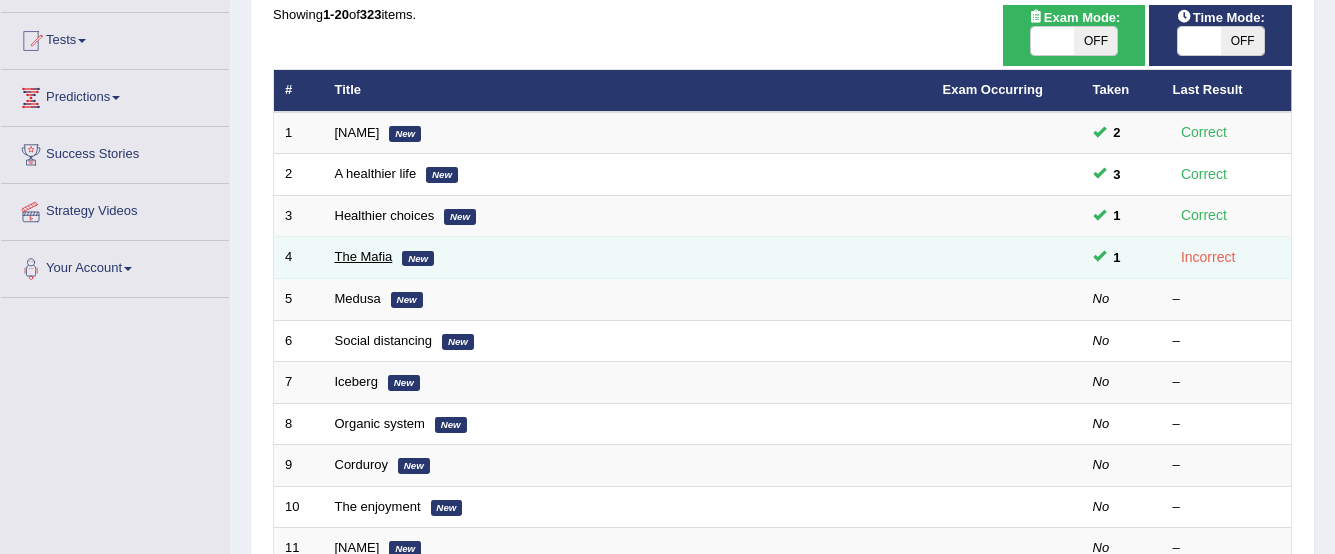 click on "The Mafia" at bounding box center (364, 256) 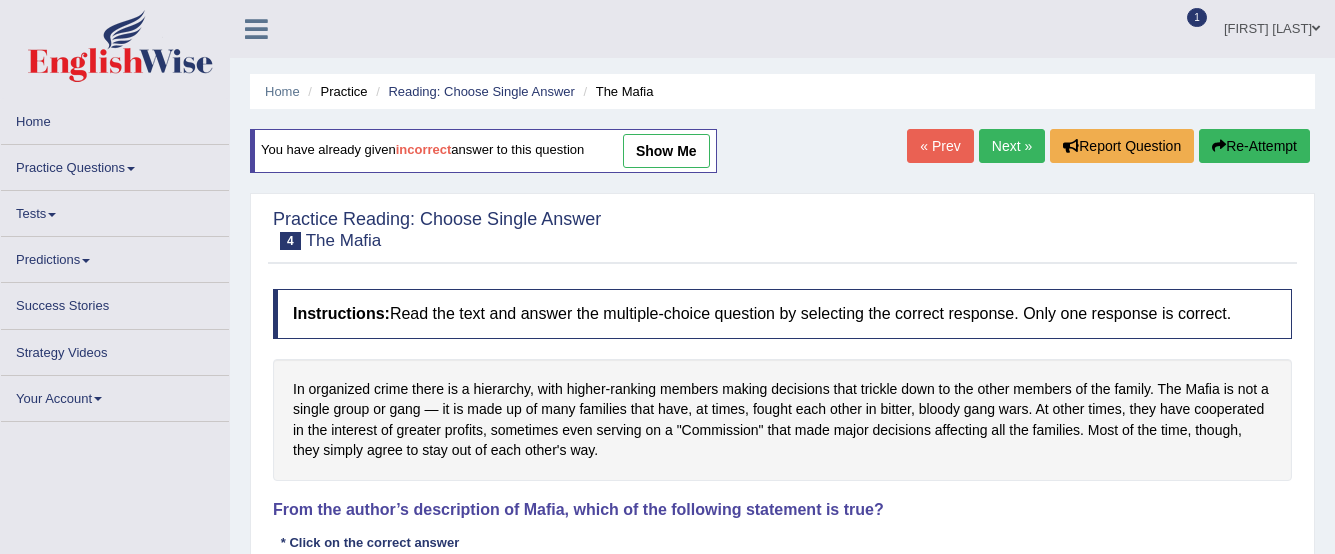scroll, scrollTop: 0, scrollLeft: 0, axis: both 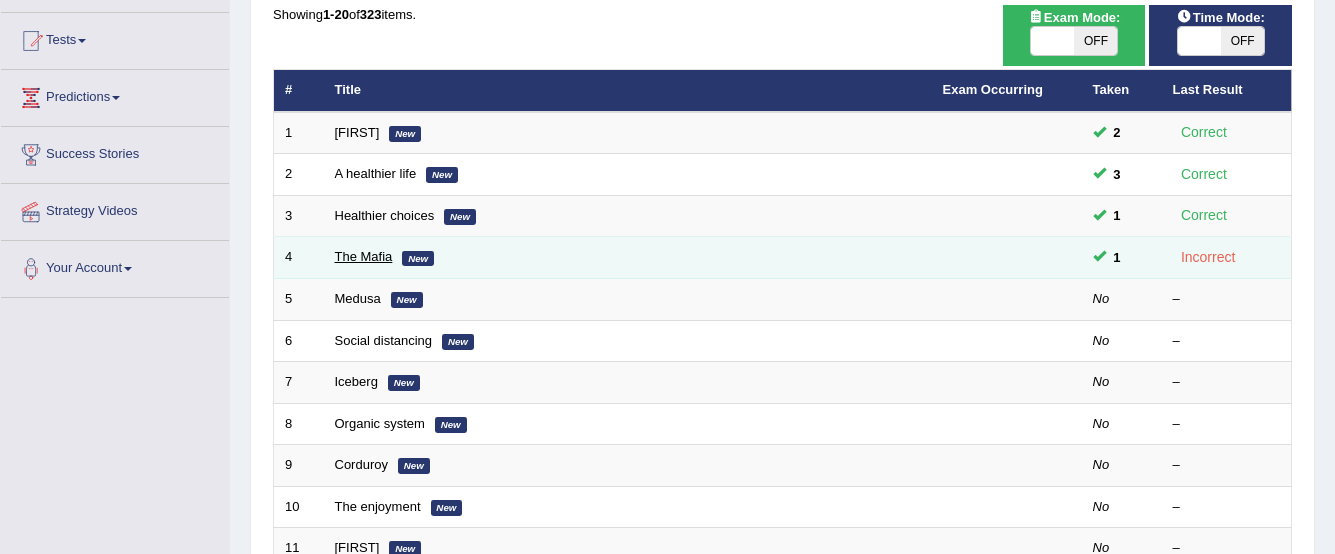 click on "The Mafia" at bounding box center [364, 256] 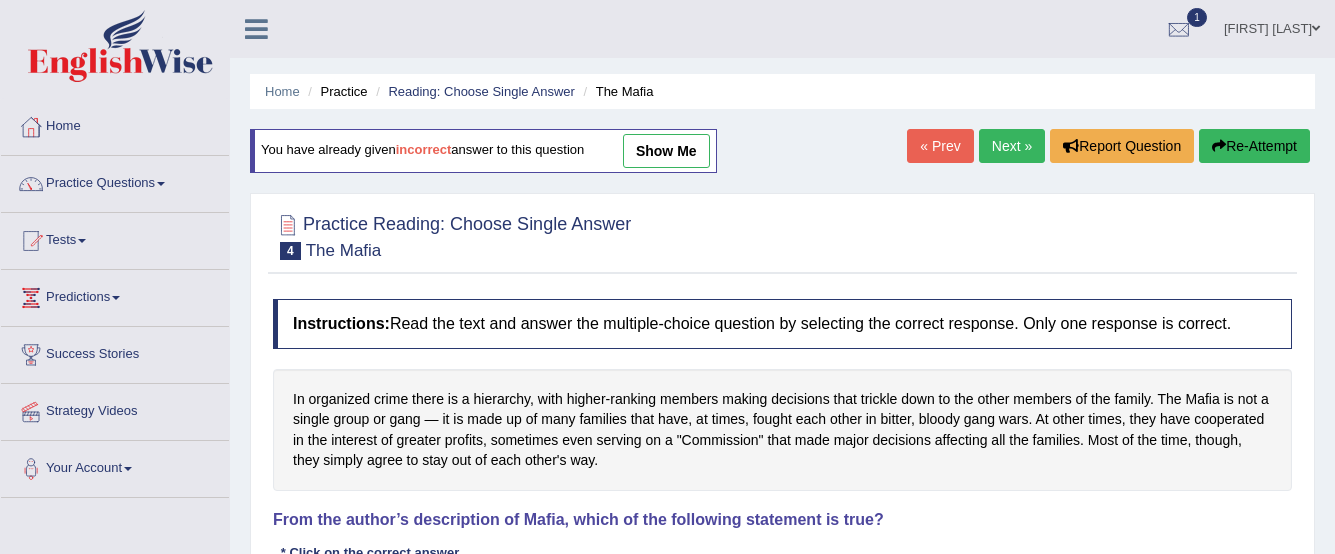 scroll, scrollTop: 100, scrollLeft: 0, axis: vertical 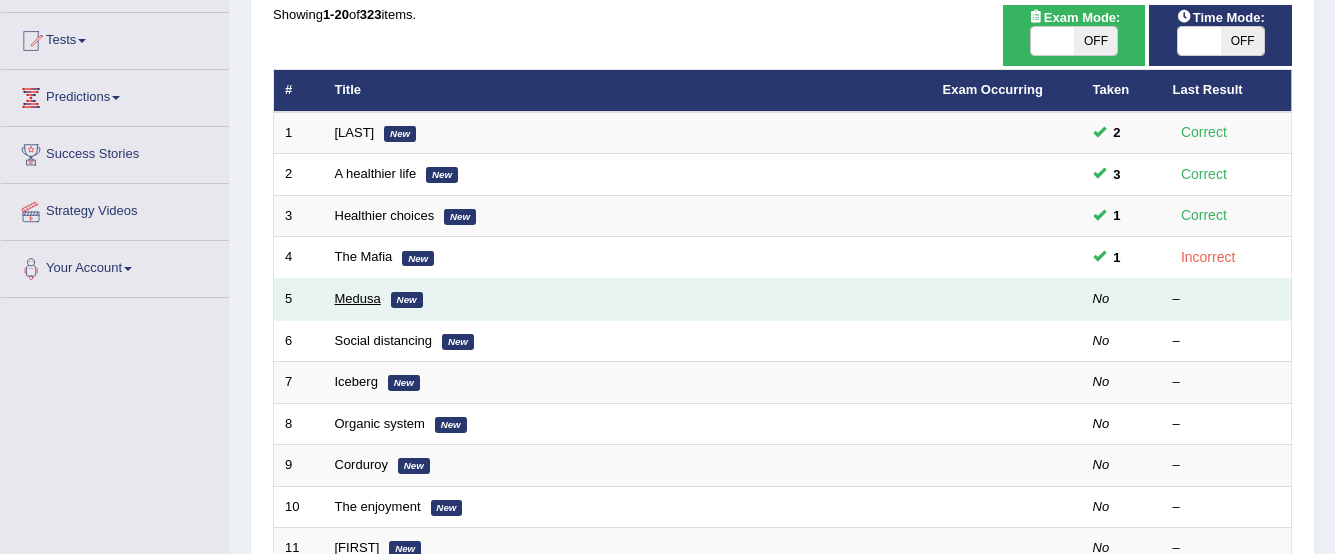 click on "Medusa" at bounding box center [358, 298] 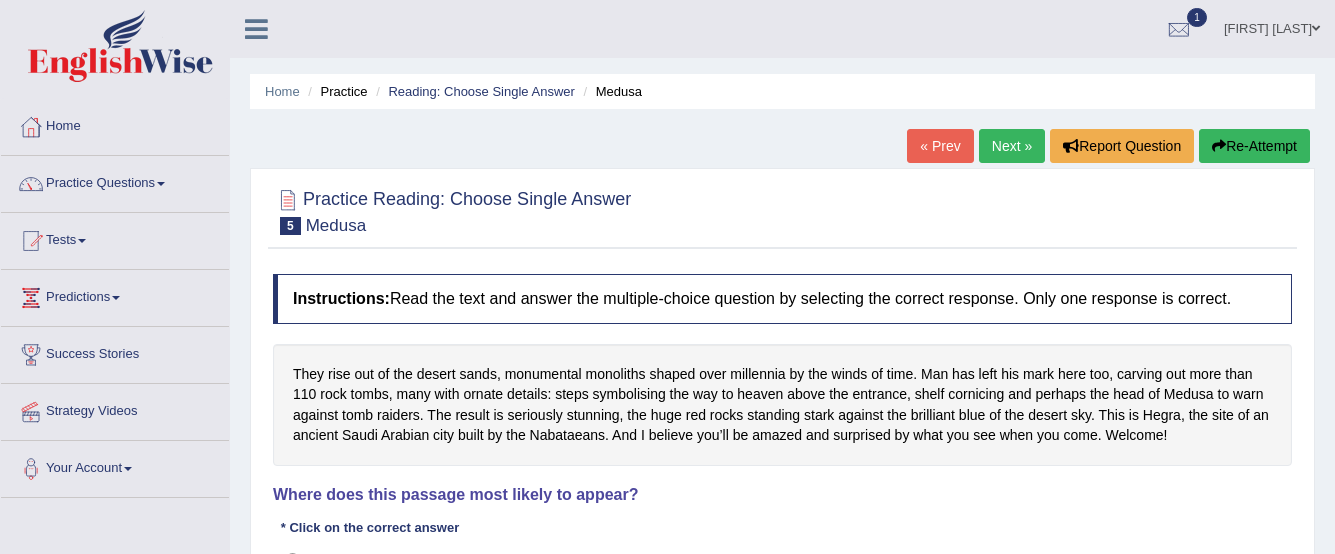 scroll, scrollTop: 100, scrollLeft: 0, axis: vertical 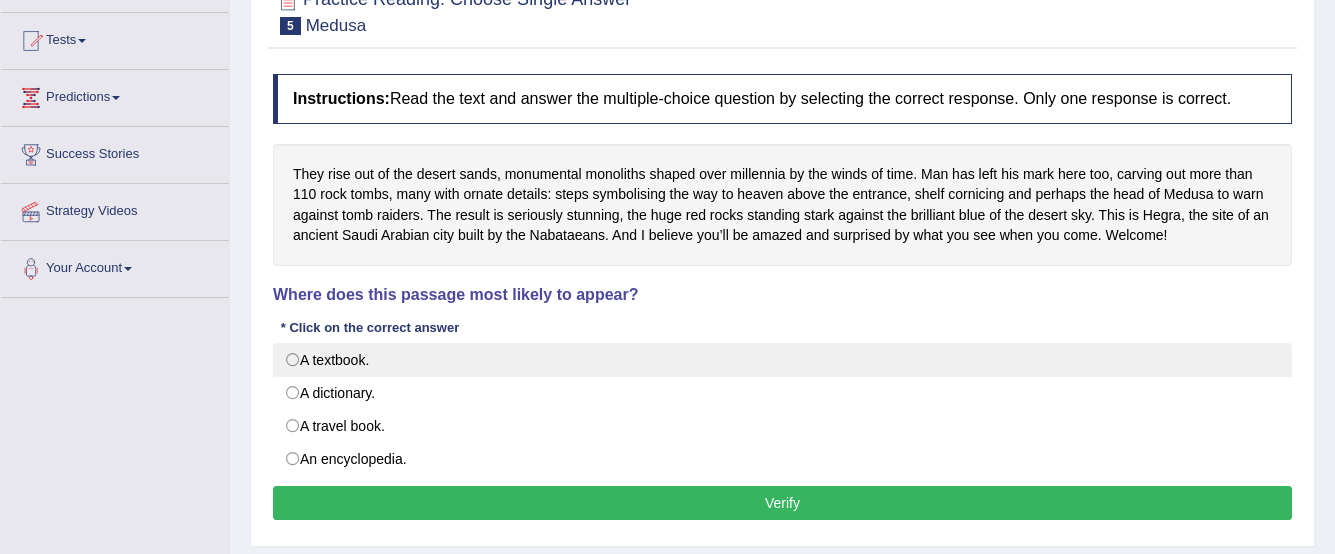 click on "A textbook." at bounding box center (782, 360) 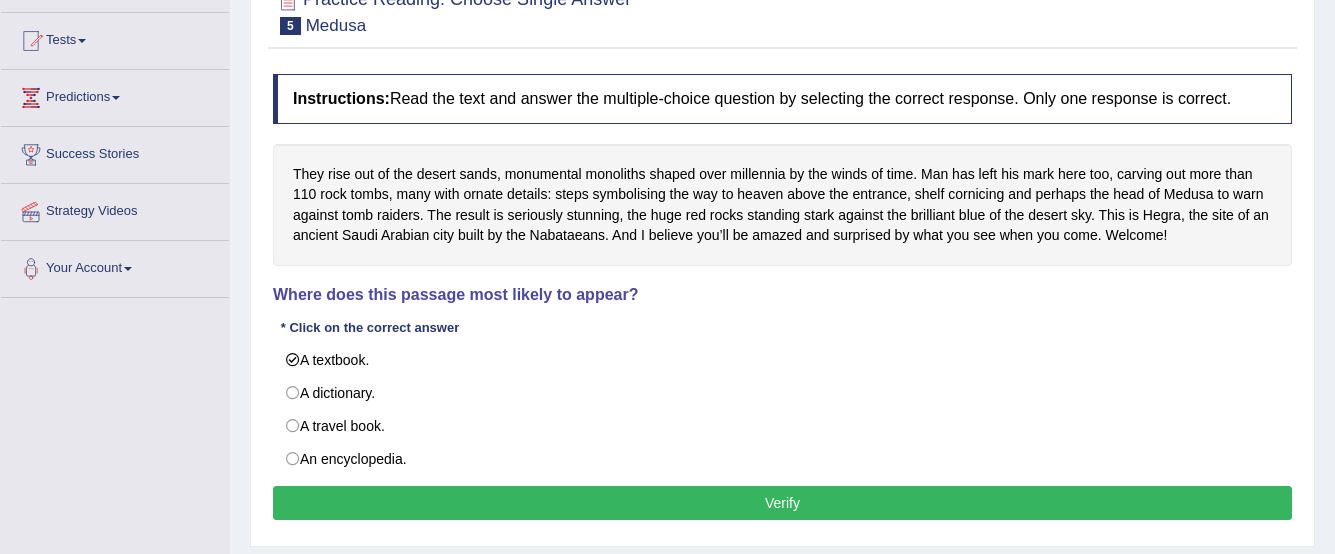 click on "Verify" at bounding box center (782, 503) 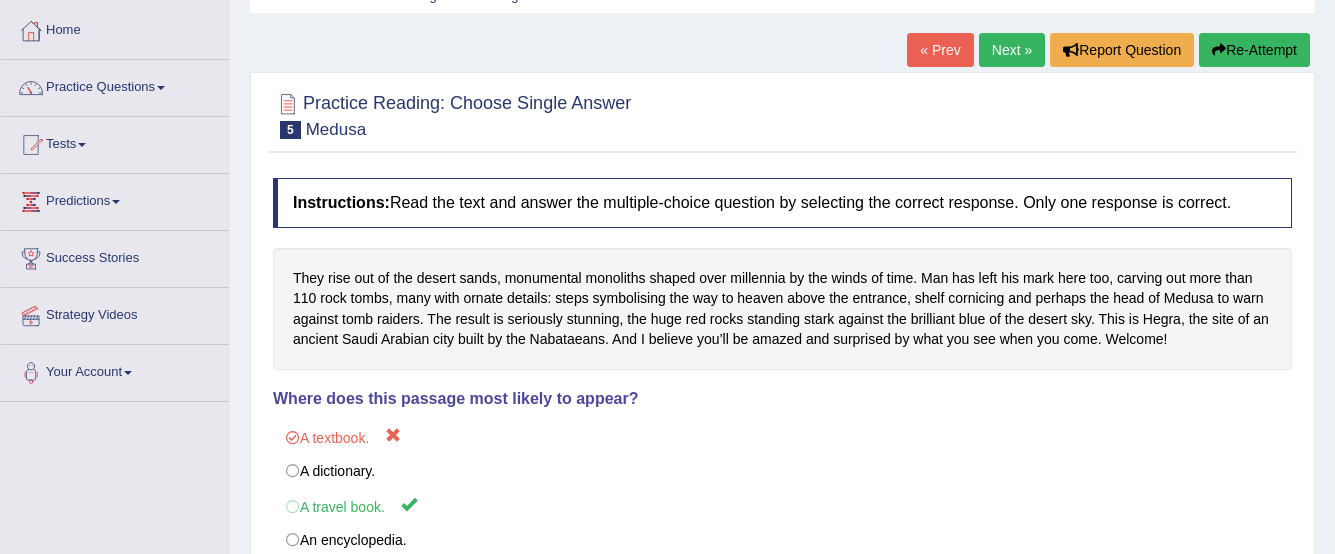 scroll, scrollTop: 0, scrollLeft: 0, axis: both 